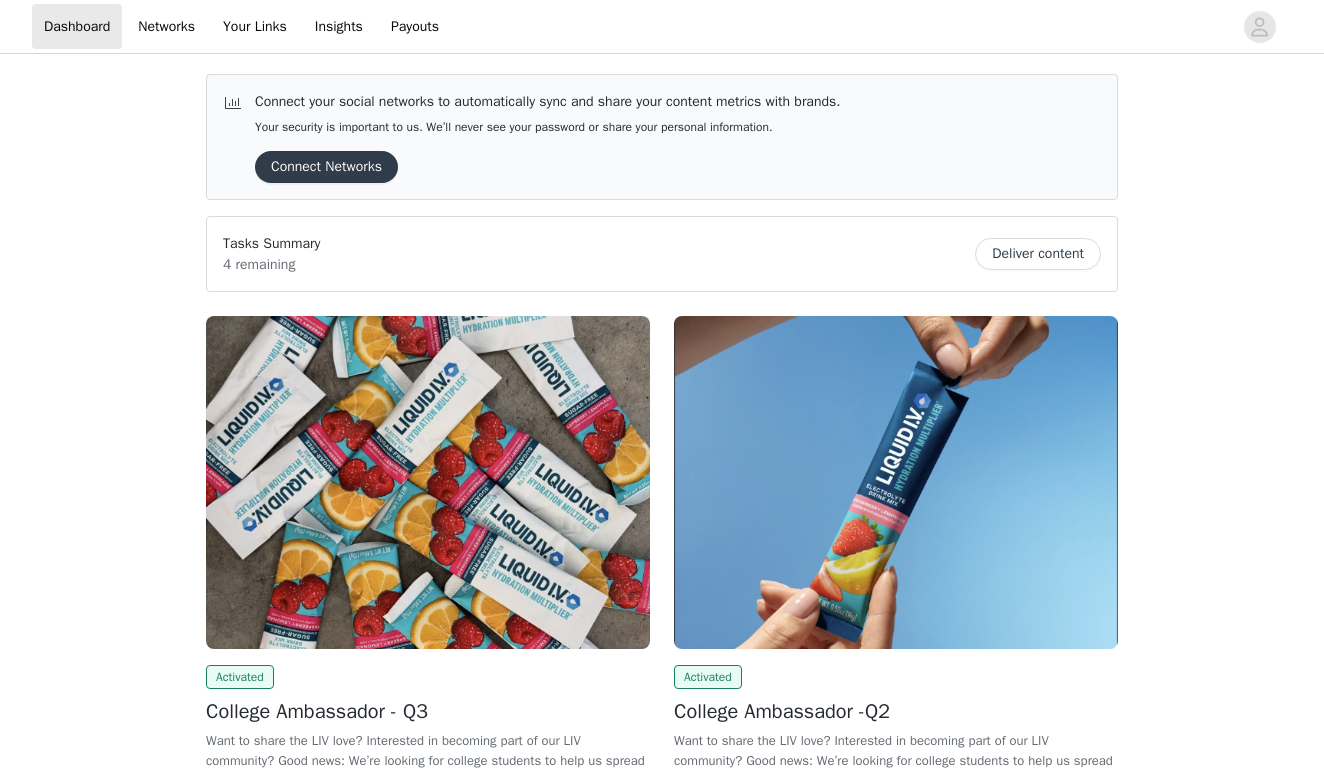 scroll, scrollTop: 0, scrollLeft: 0, axis: both 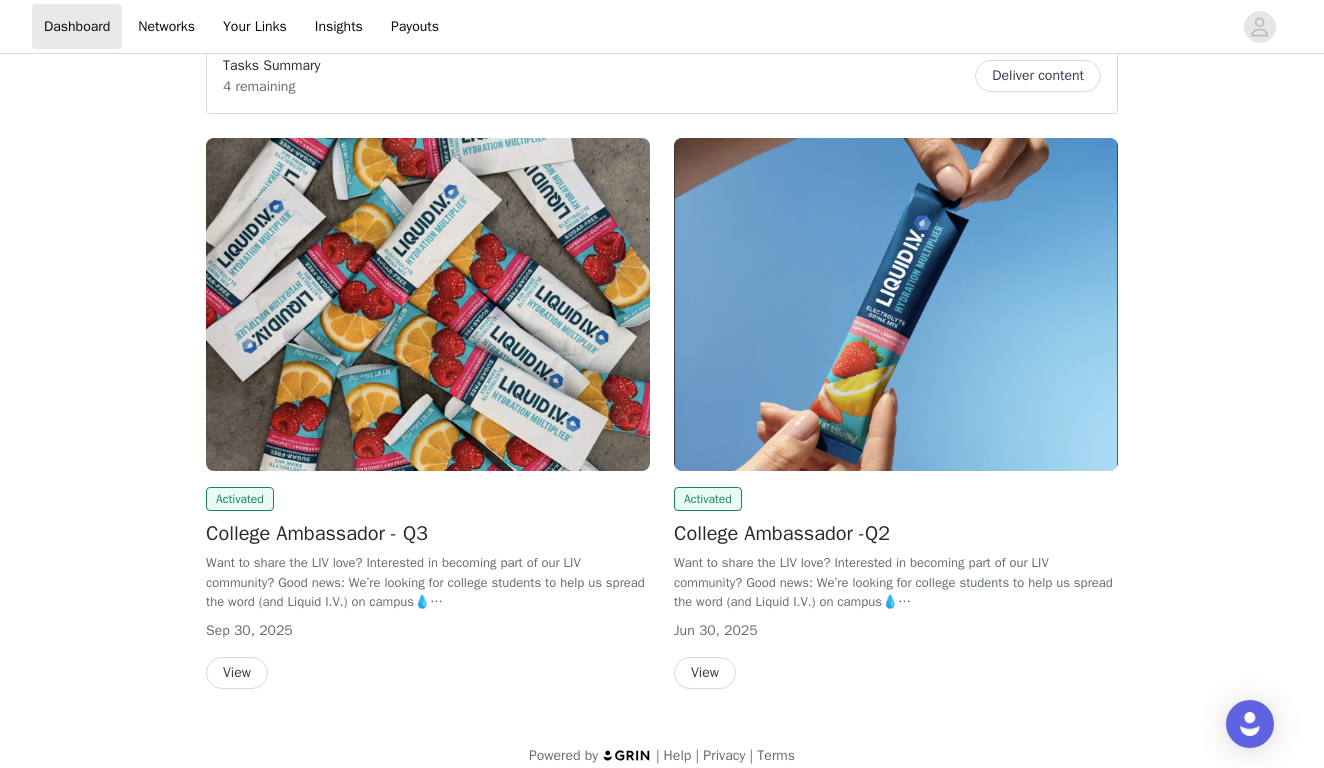 click on "View" at bounding box center (237, 673) 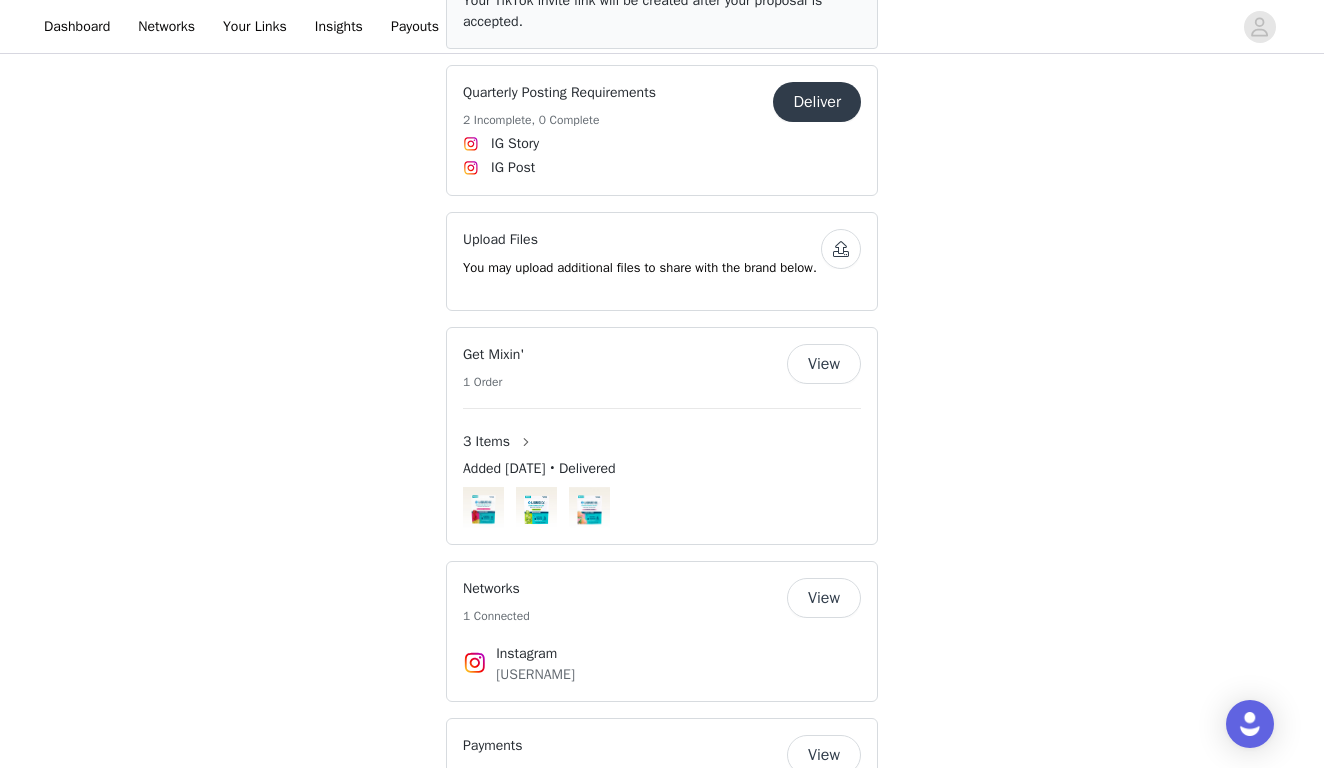 scroll, scrollTop: 986, scrollLeft: 0, axis: vertical 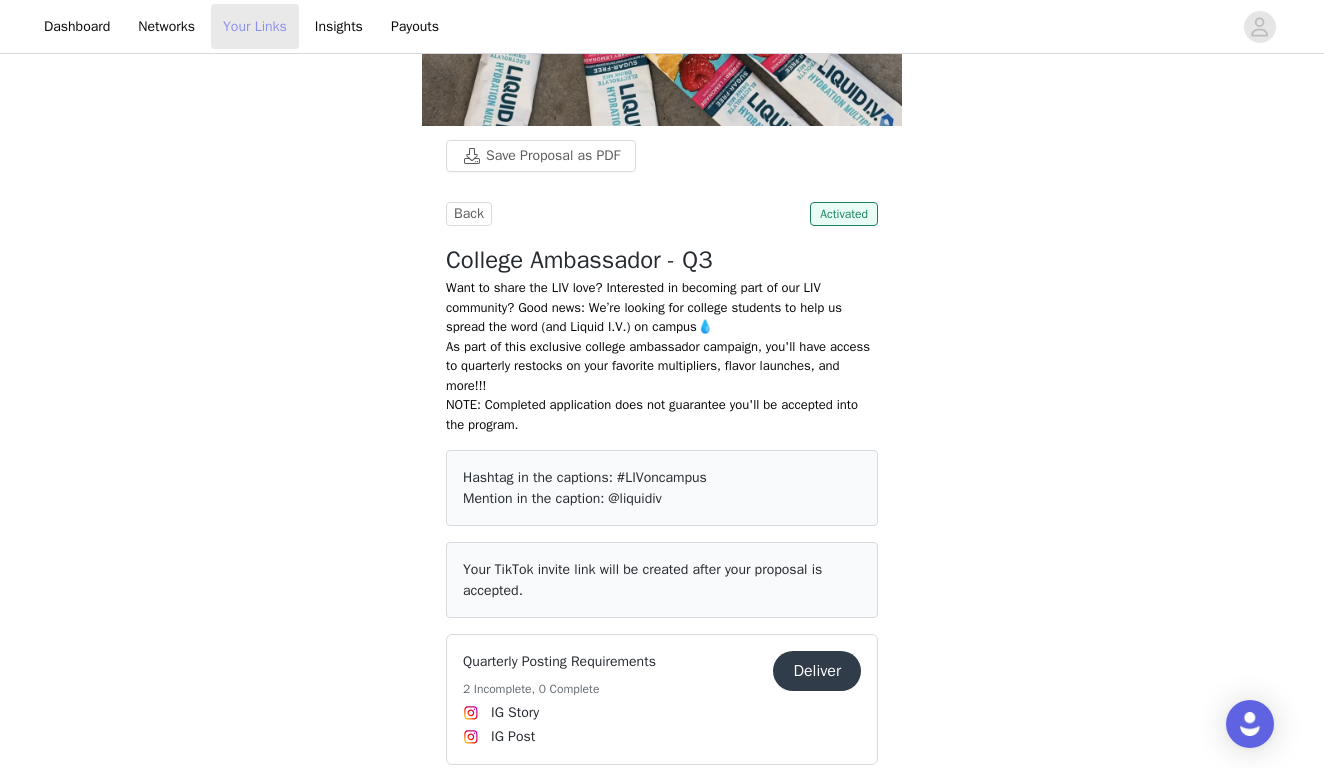 click on "Your Links" at bounding box center (255, 26) 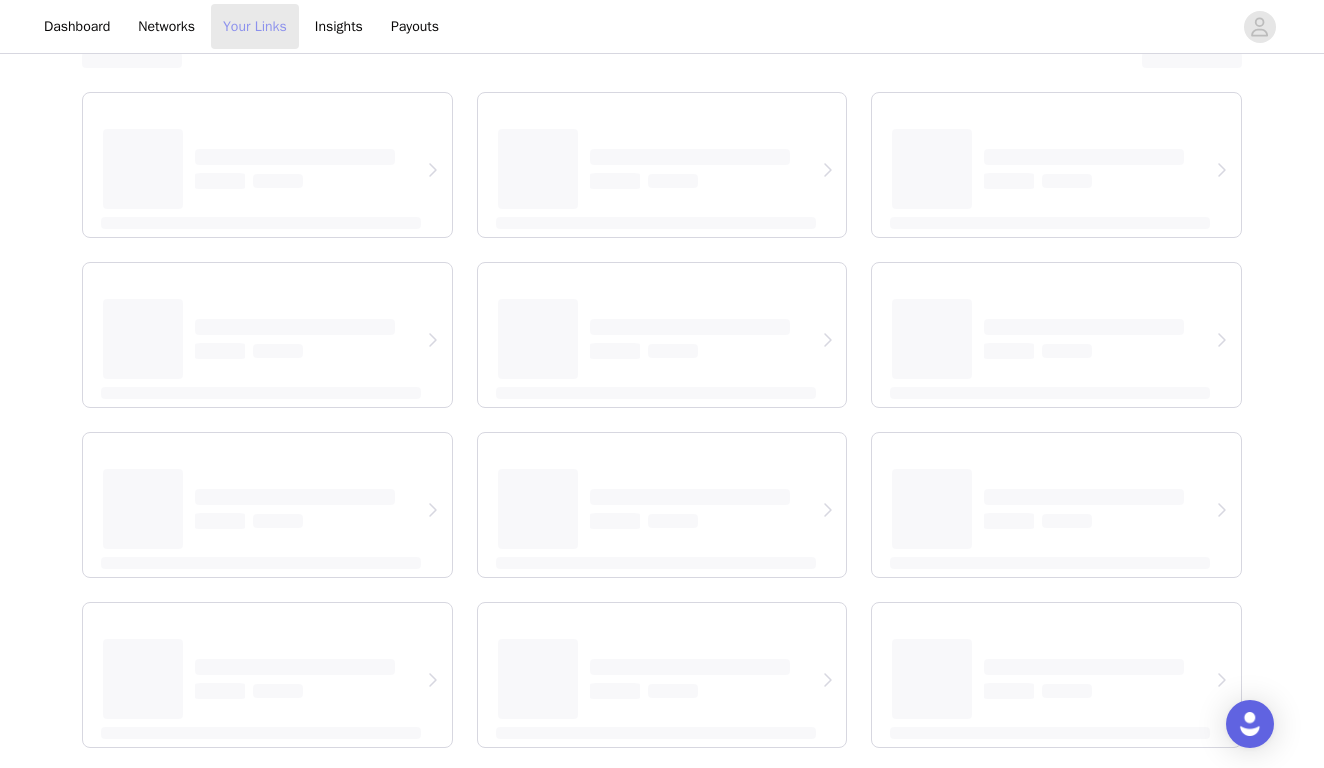scroll, scrollTop: 0, scrollLeft: 0, axis: both 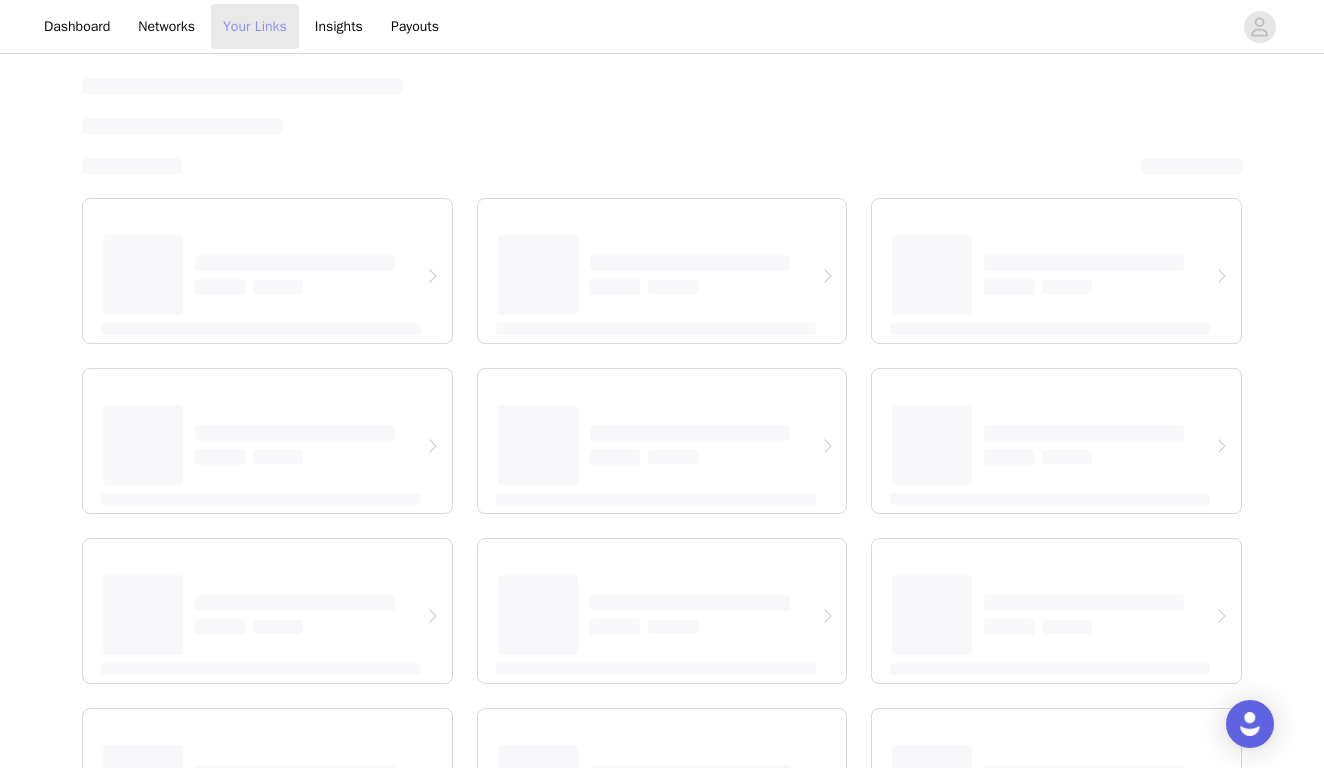 select on "12" 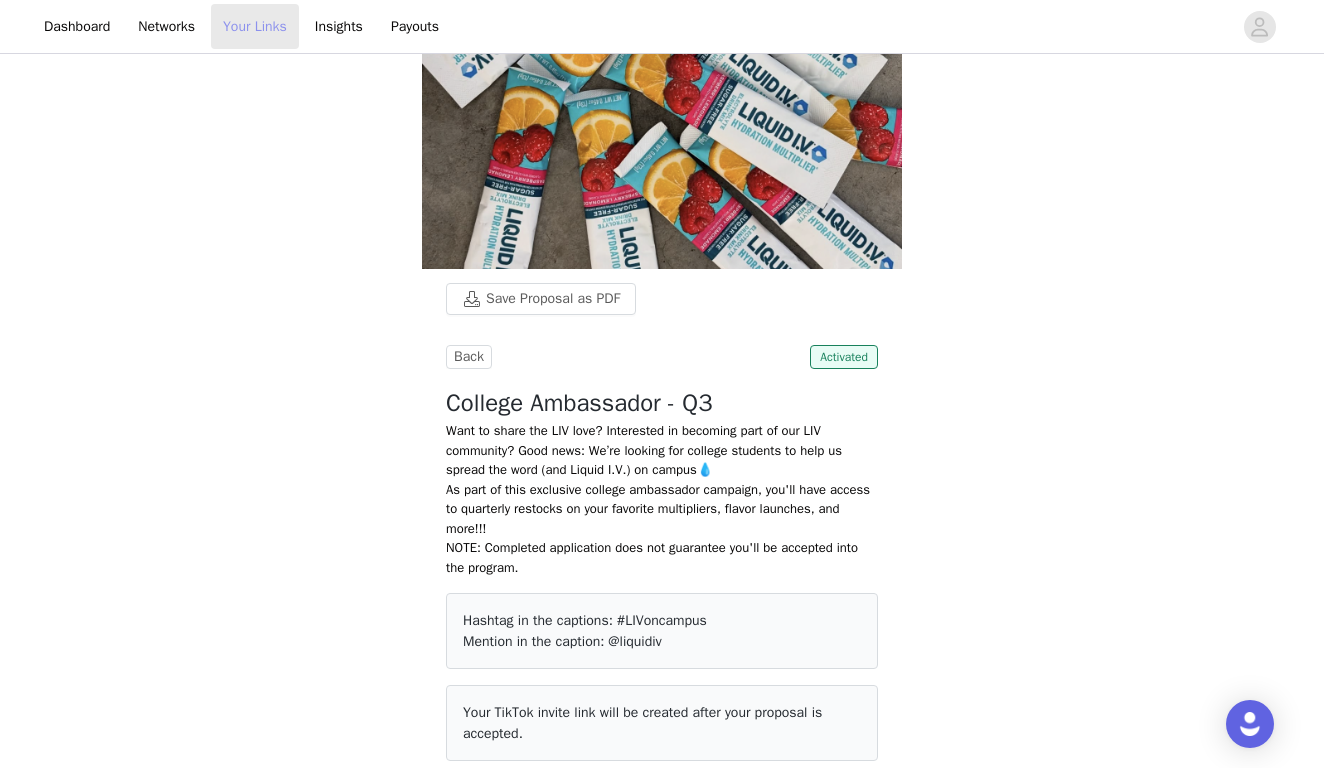 scroll, scrollTop: 276, scrollLeft: 0, axis: vertical 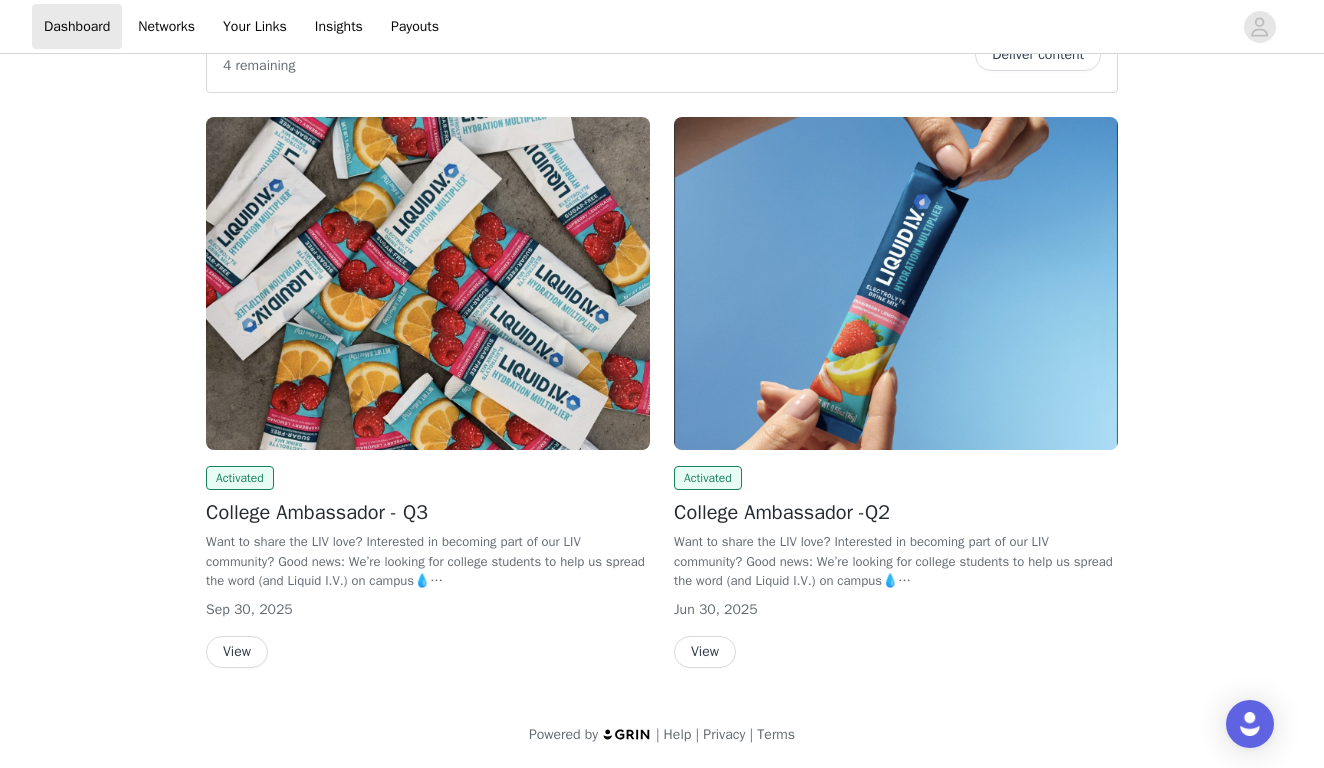 click on "View" at bounding box center (705, 652) 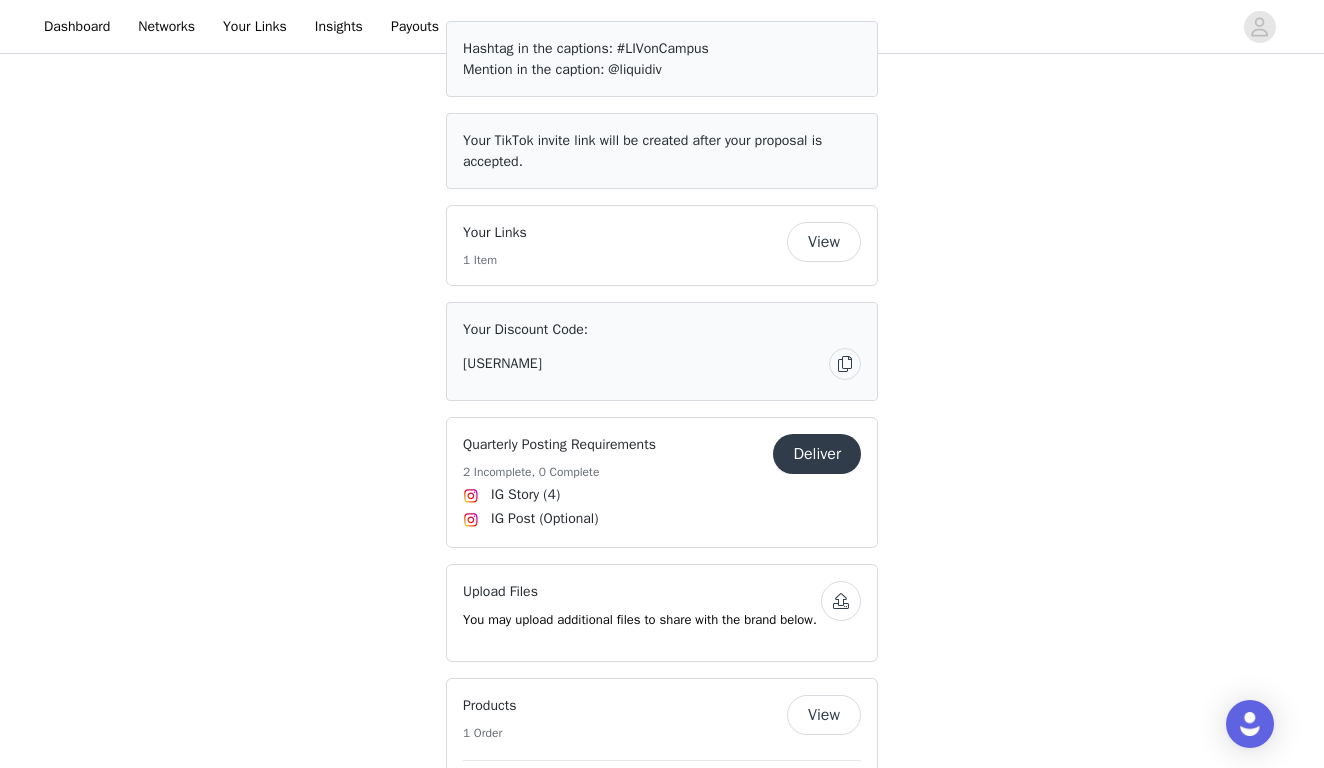 scroll, scrollTop: 1153, scrollLeft: 0, axis: vertical 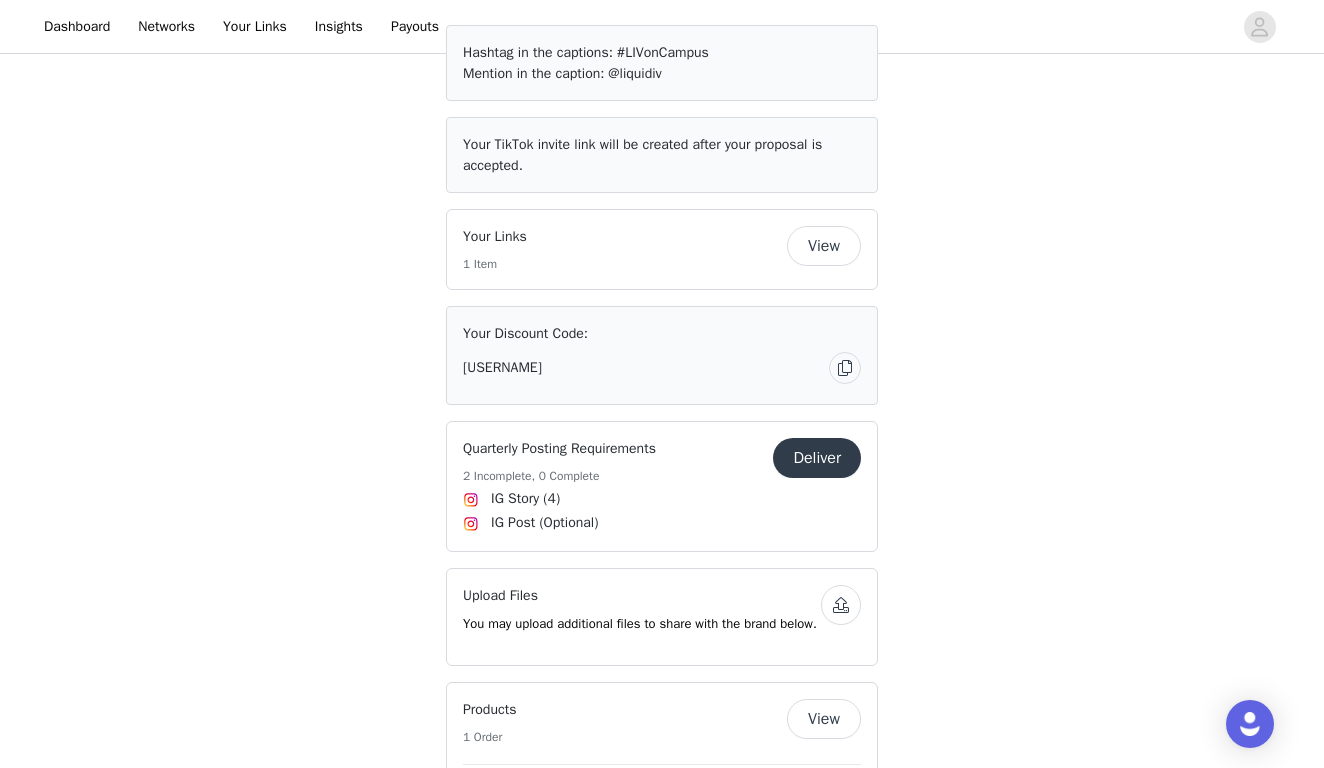 click on "Deliver" at bounding box center [817, 458] 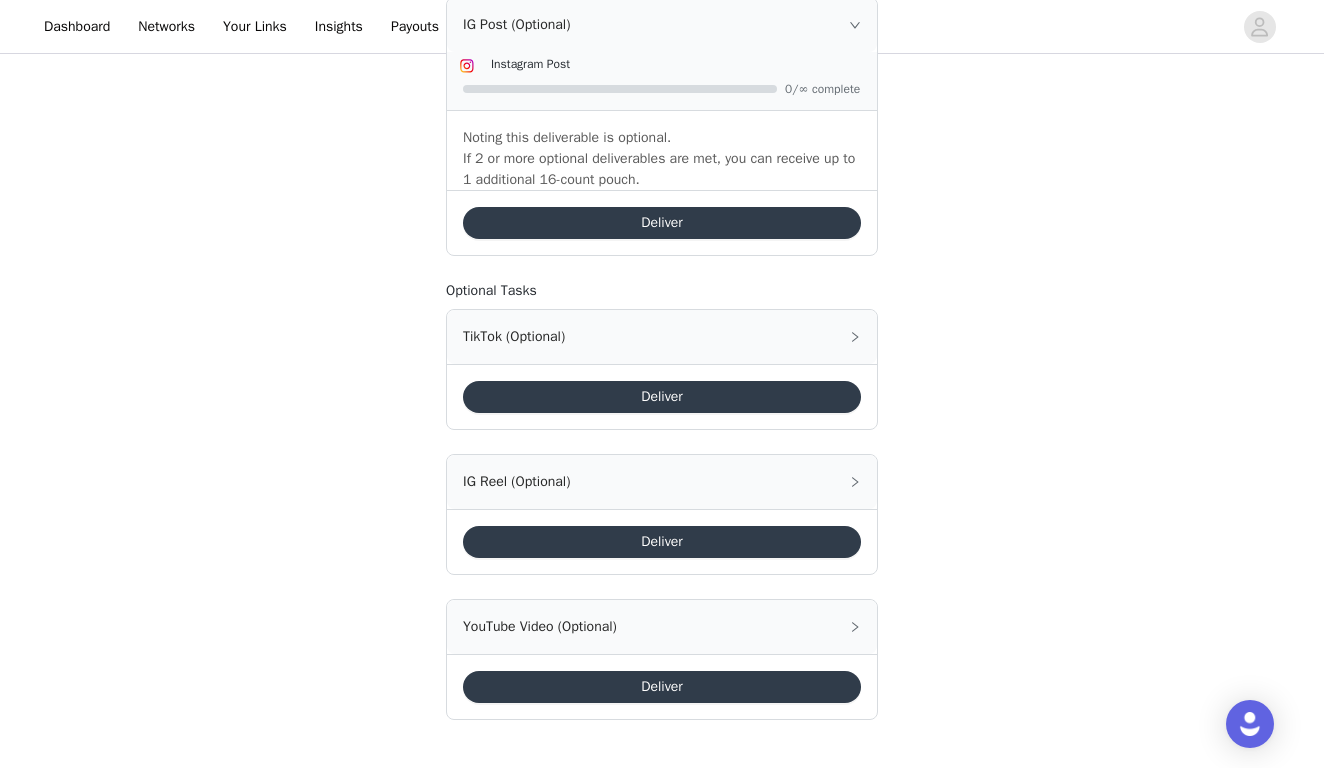 scroll, scrollTop: 557, scrollLeft: 0, axis: vertical 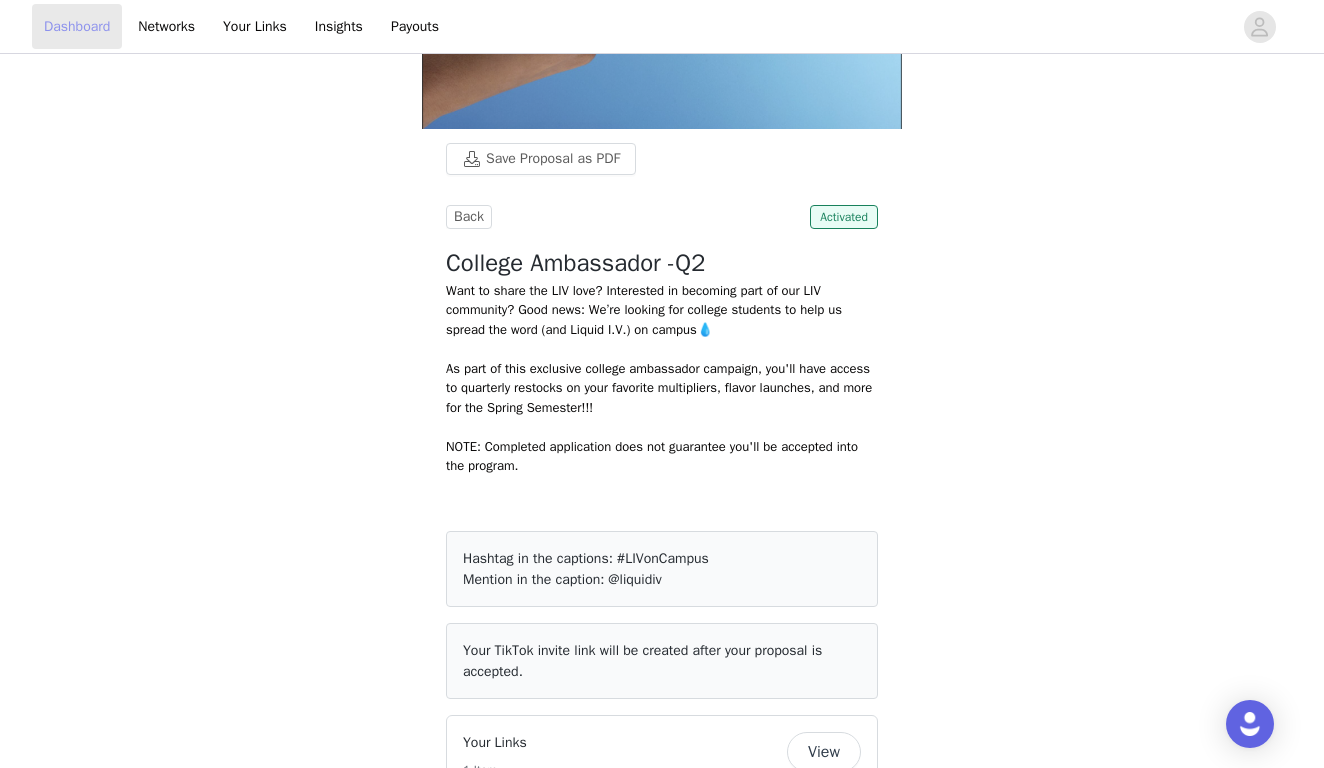 click on "Dashboard" at bounding box center [77, 26] 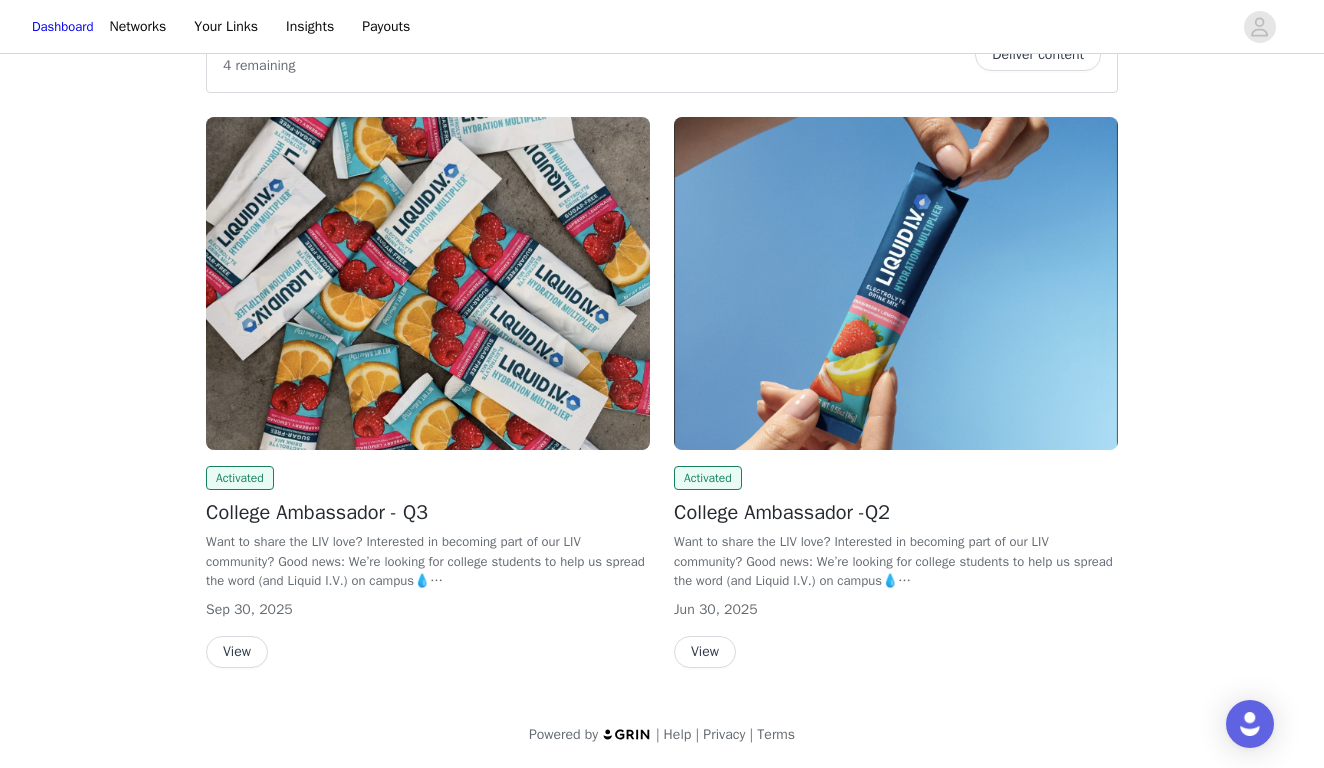click at bounding box center (428, 283) 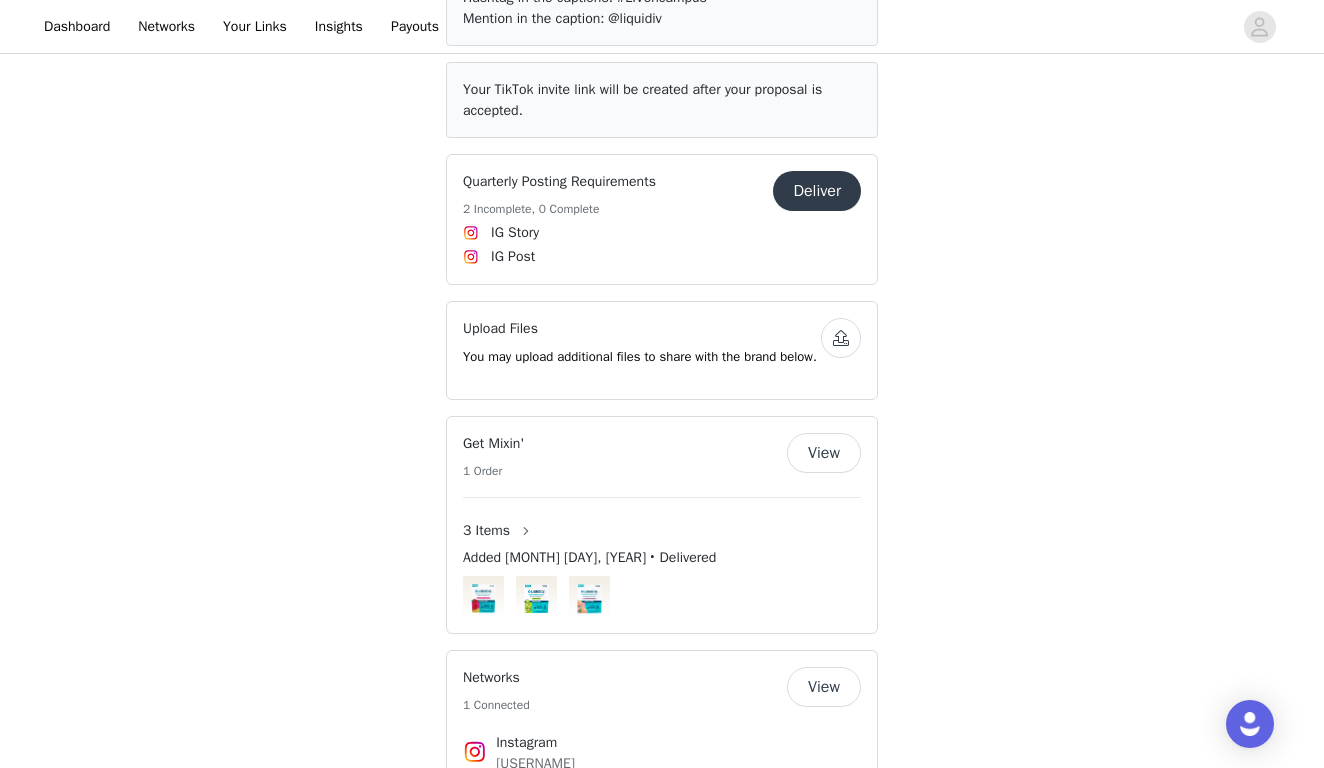 scroll, scrollTop: 894, scrollLeft: 0, axis: vertical 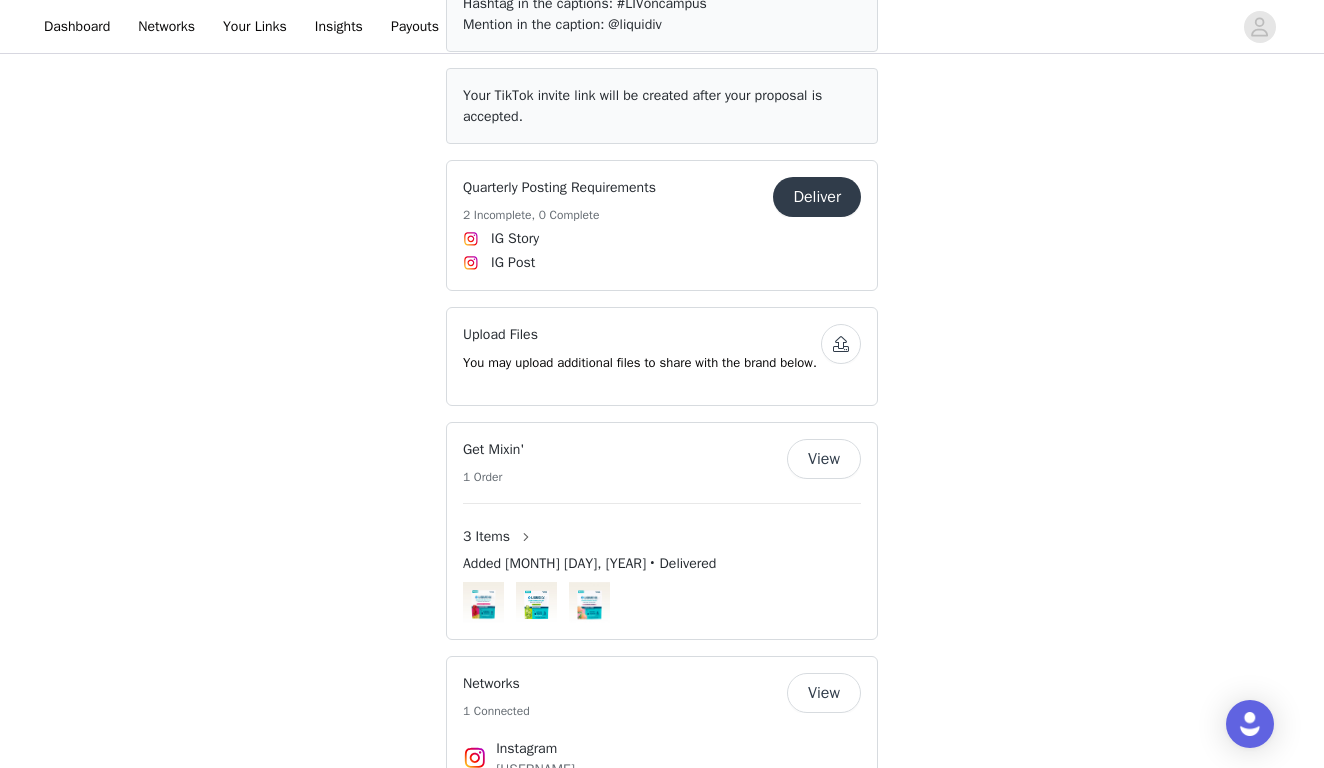 click on "Deliver" at bounding box center [817, 197] 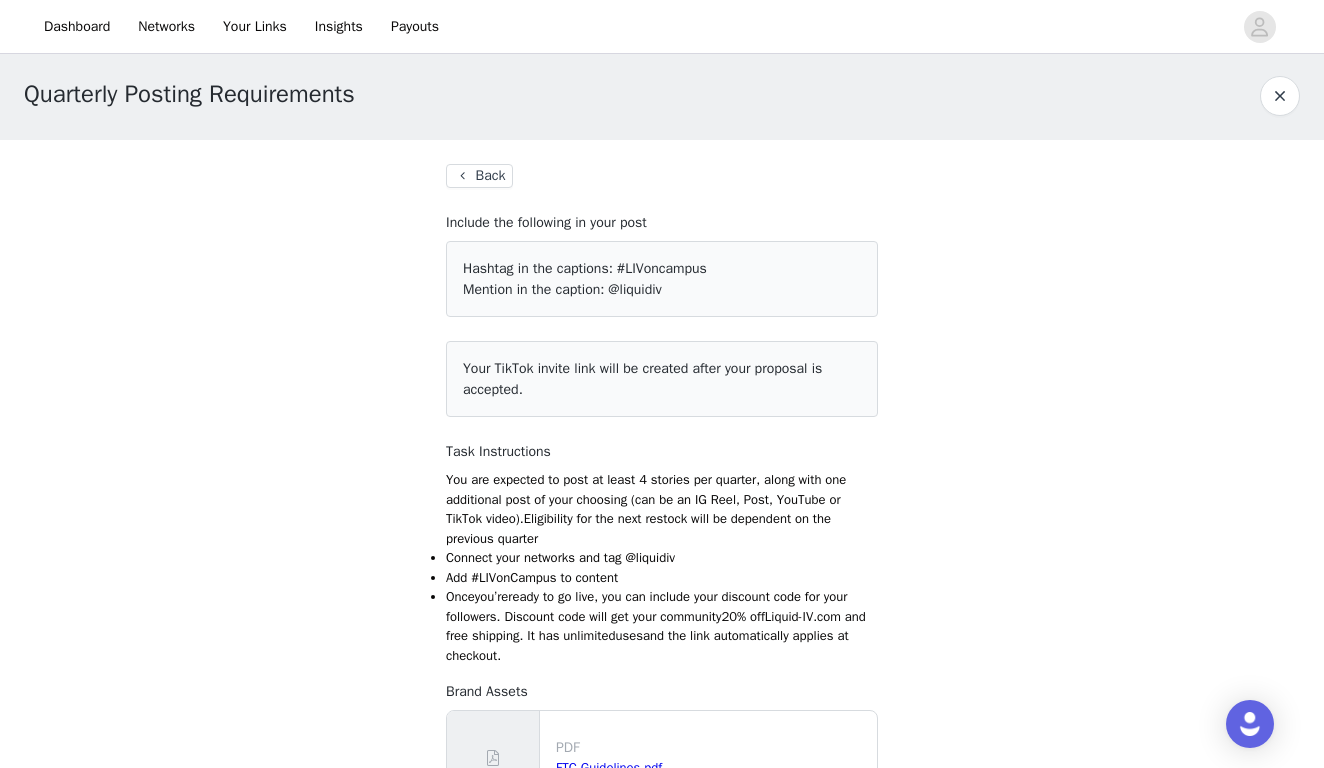 scroll, scrollTop: 5, scrollLeft: 0, axis: vertical 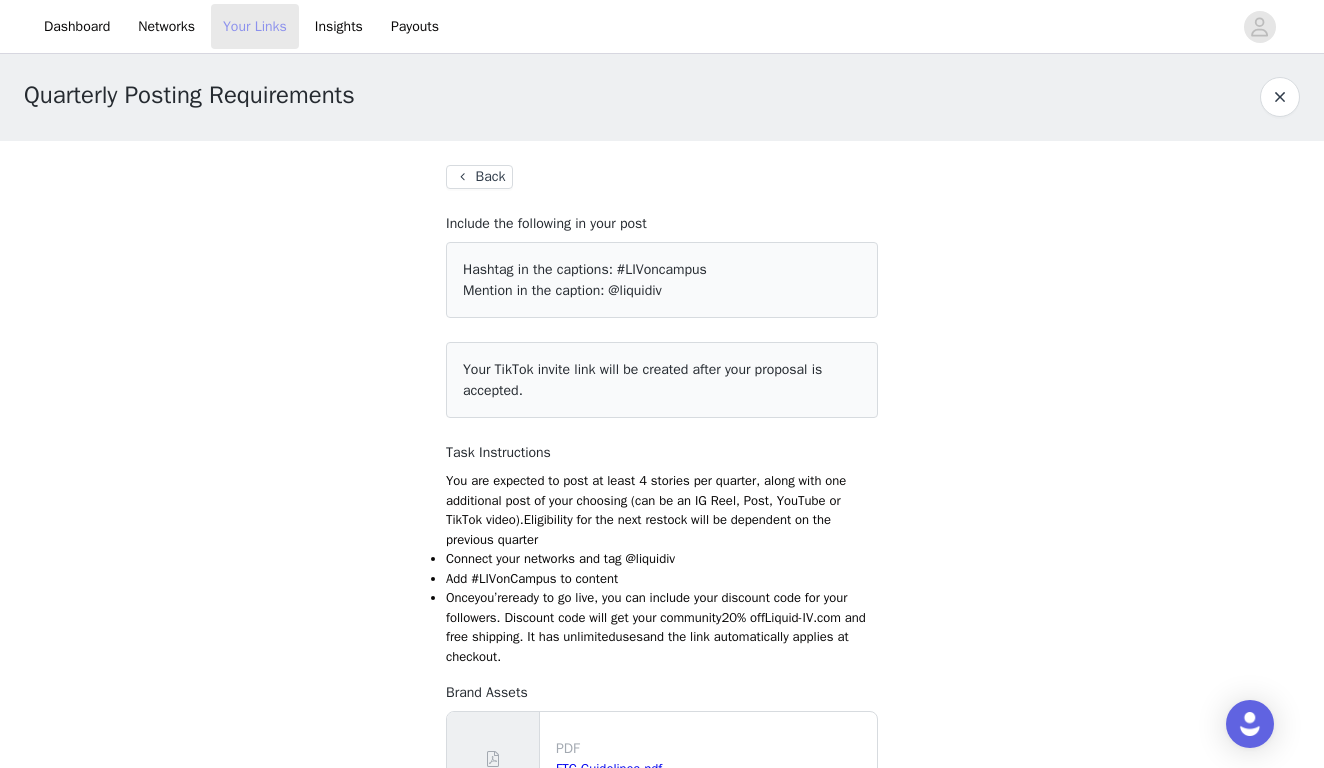 click on "Your Links" at bounding box center (255, 26) 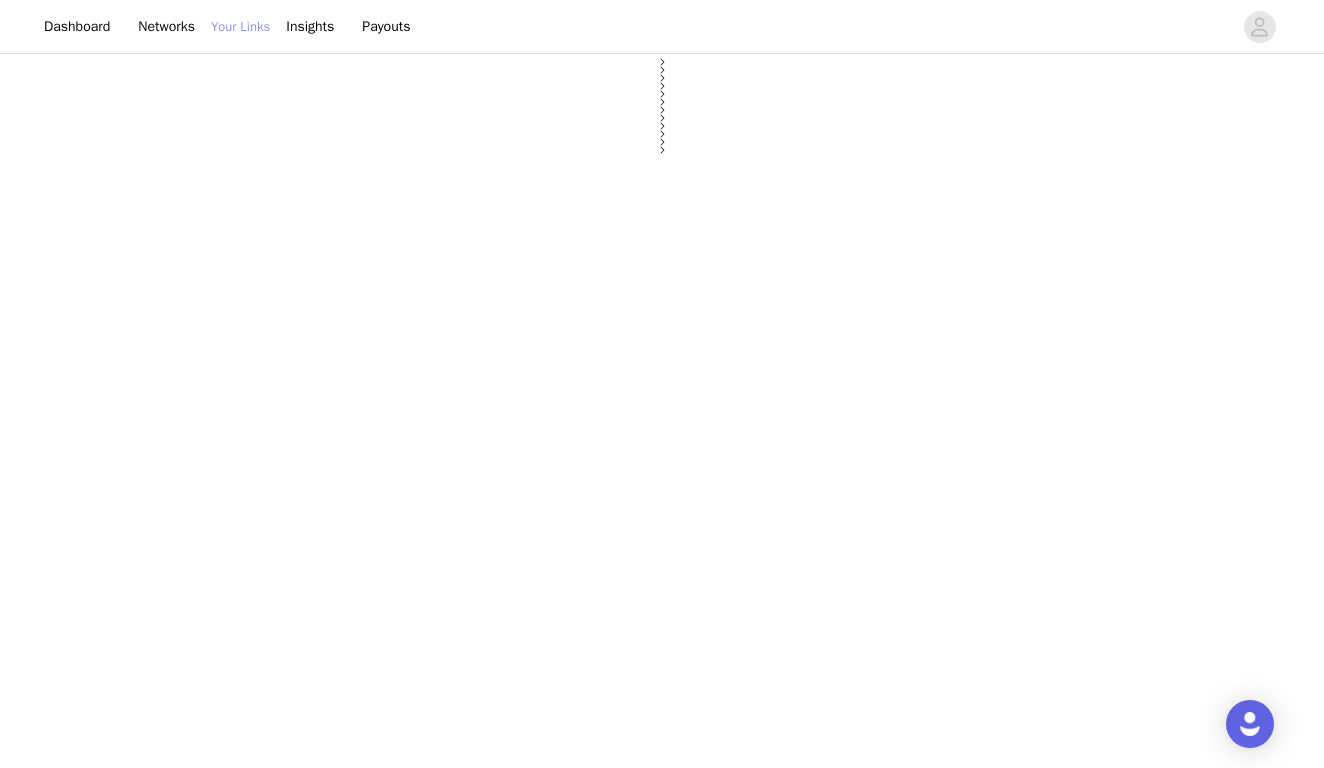 select on "12" 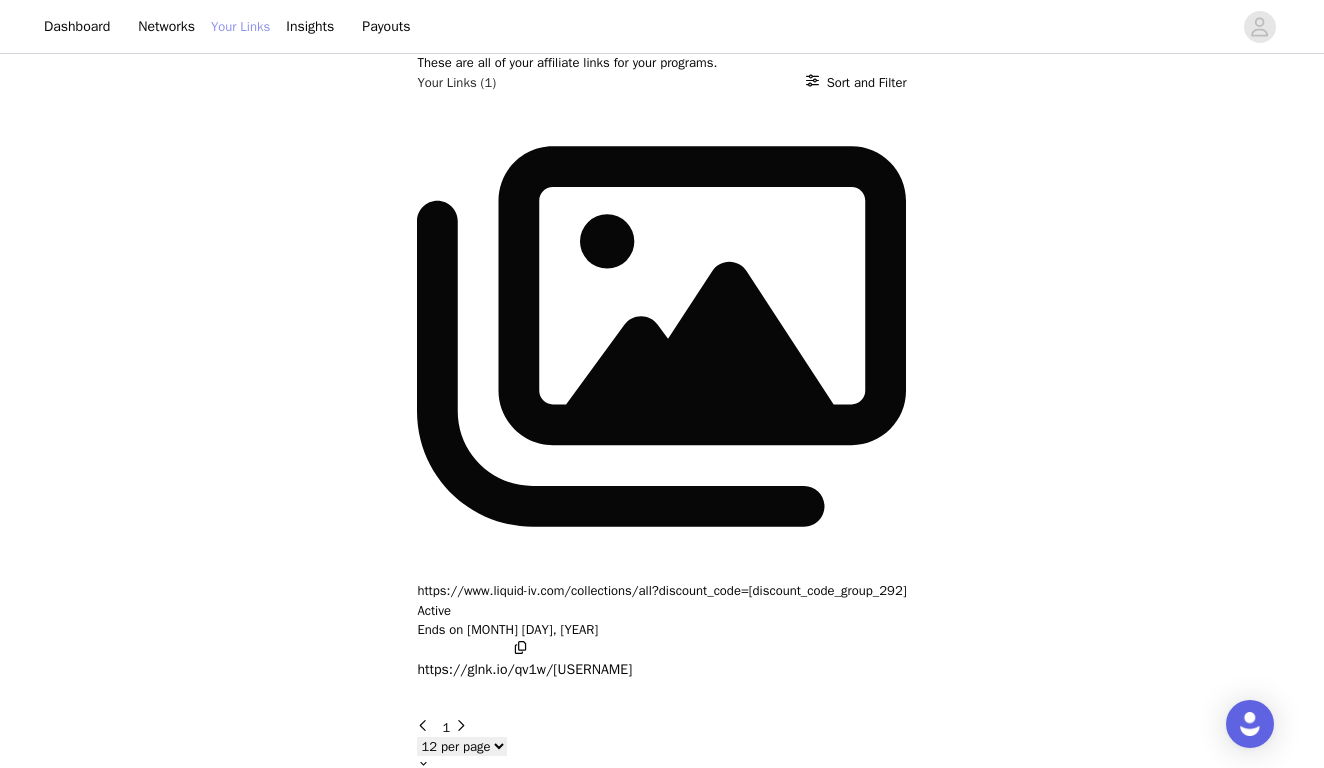 scroll, scrollTop: 0, scrollLeft: 0, axis: both 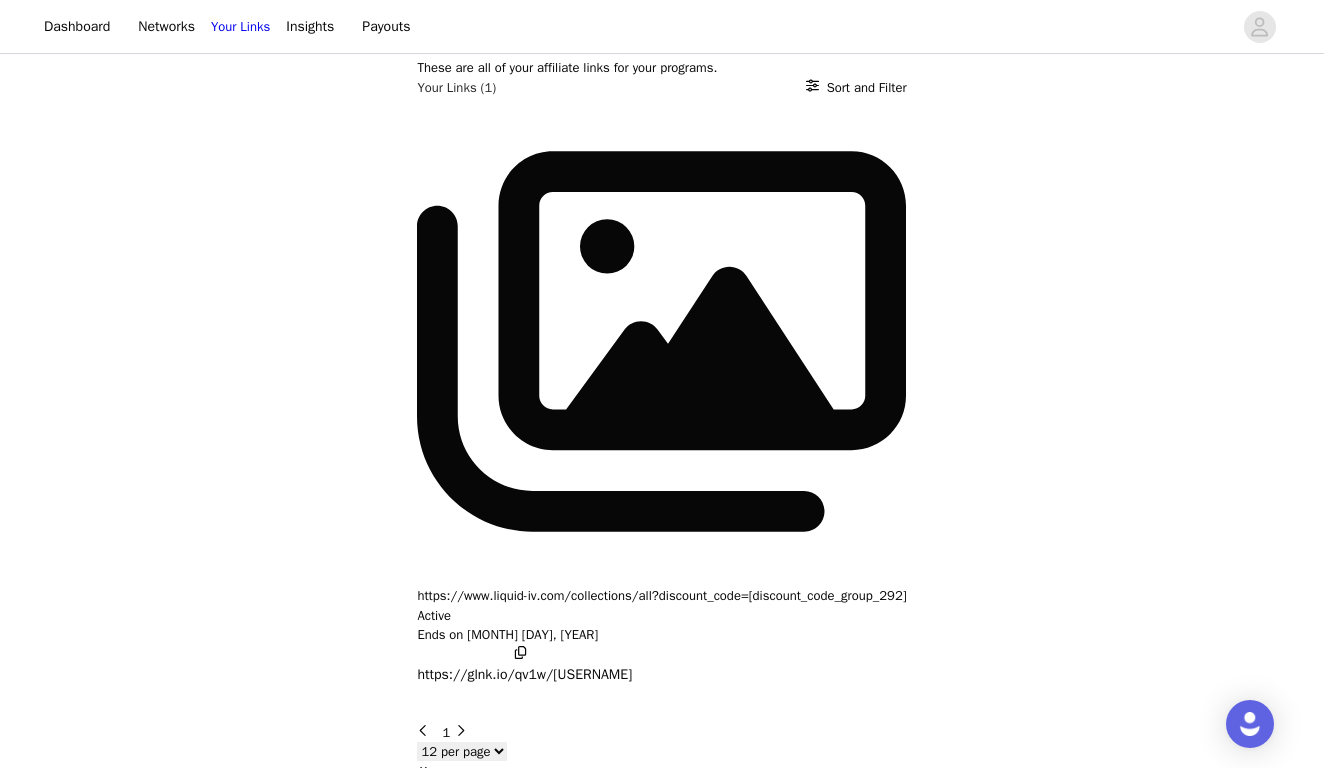 click on "https://www.liquid-iv.com/collections/all?discount_code=[discount_code_group_292] Active Ends on [MONTH] [DAY], [YEAR] https://glnk.io/qv1w/[USERNAME]" at bounding box center [661, 394] 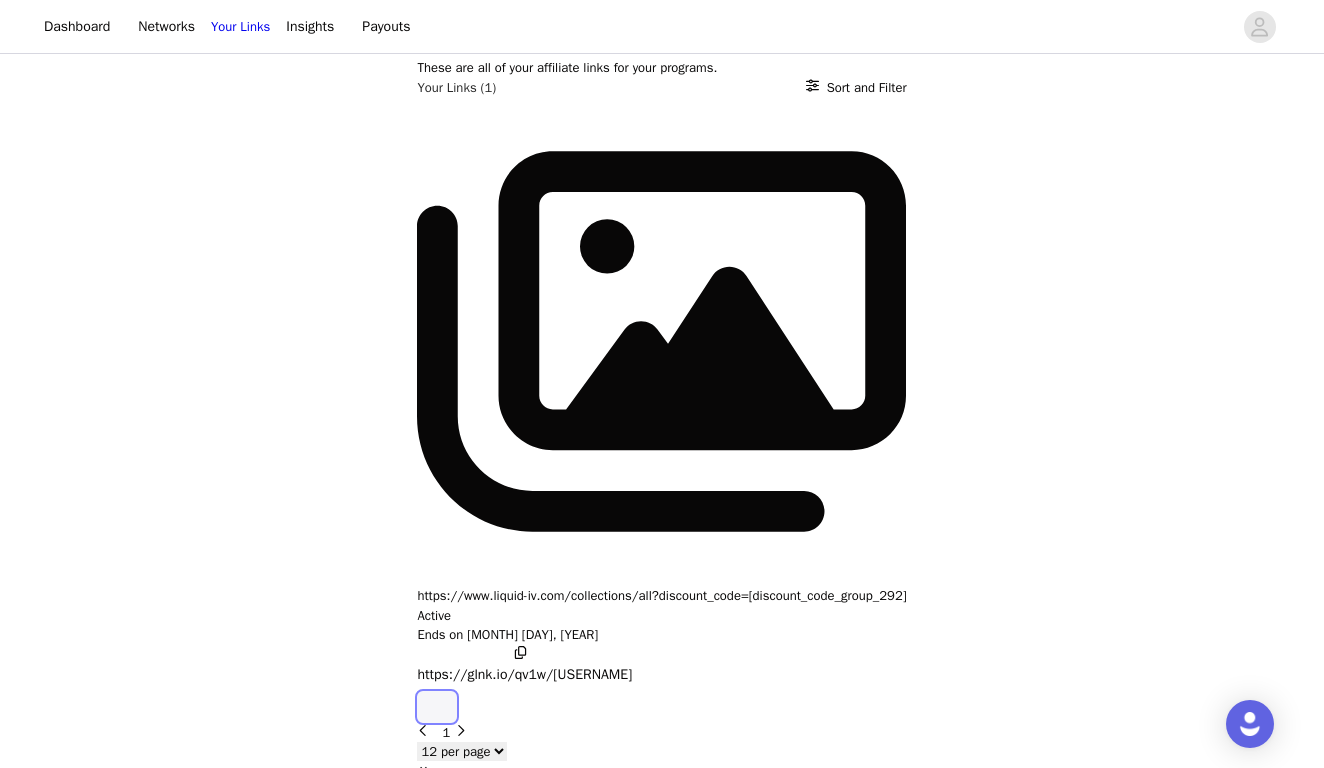 click 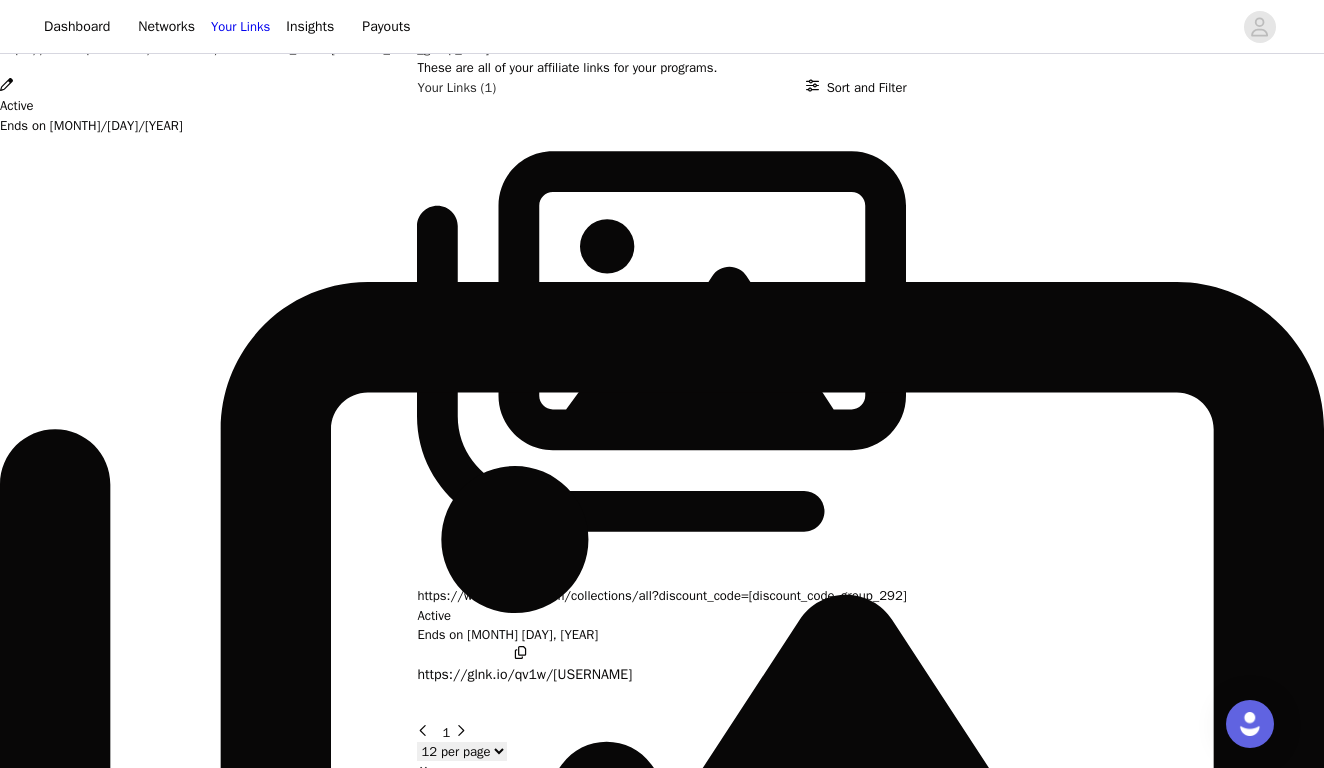 click on "Copy affiliate link" at bounding box center (52, 1500) 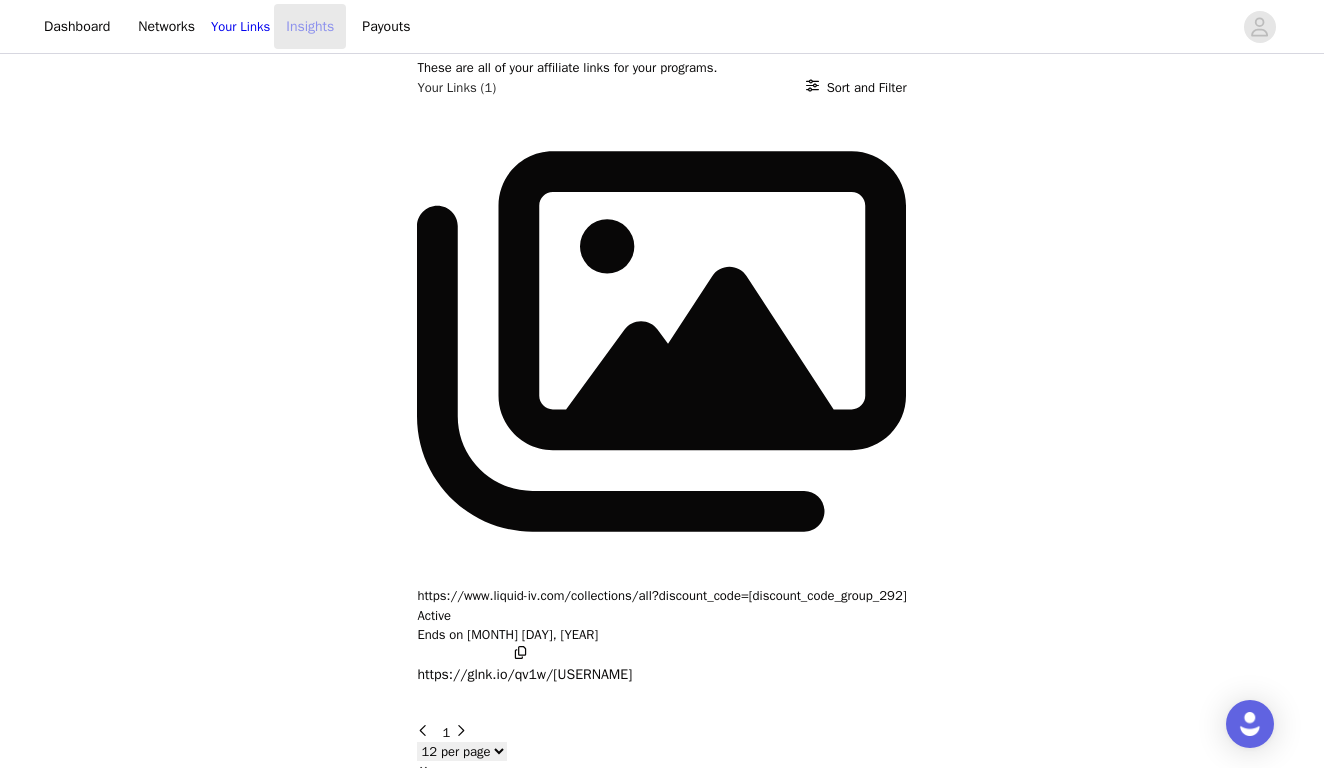 click on "Insights" at bounding box center [310, 26] 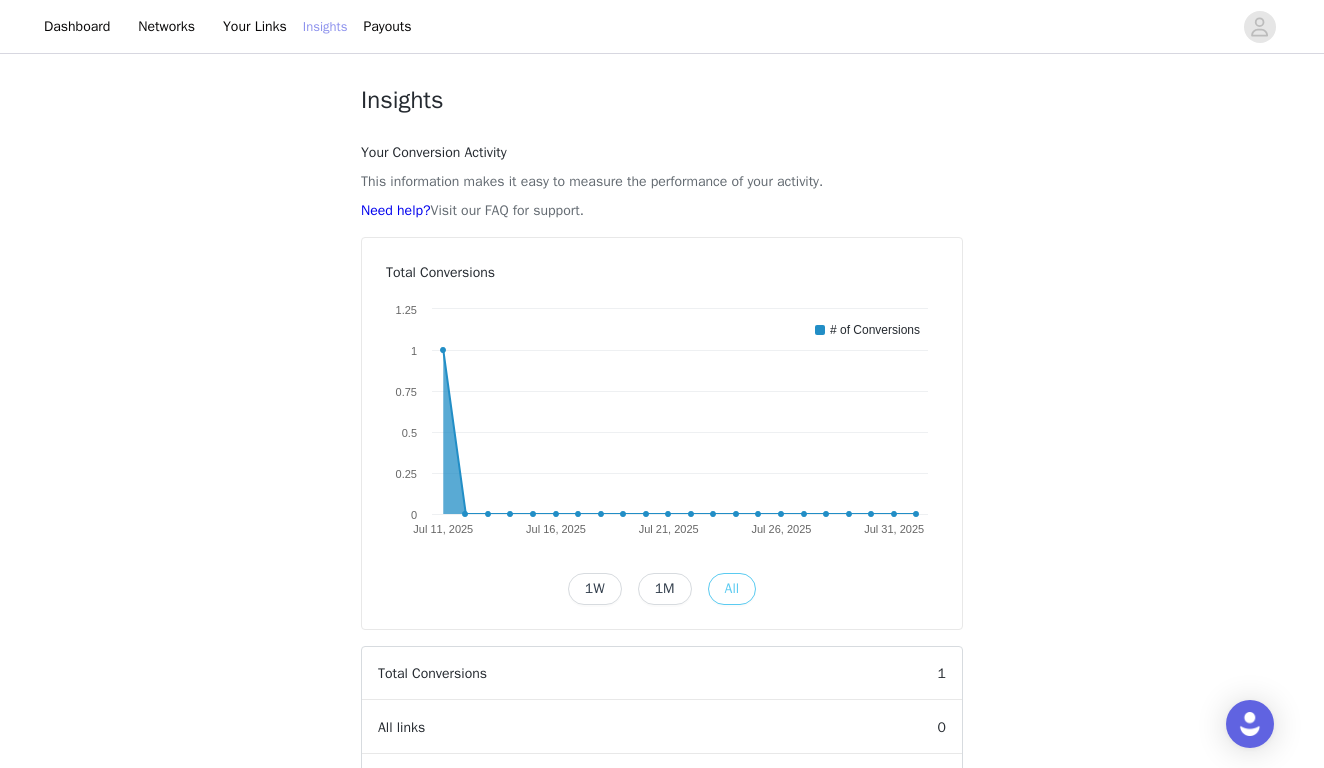 scroll, scrollTop: 0, scrollLeft: 0, axis: both 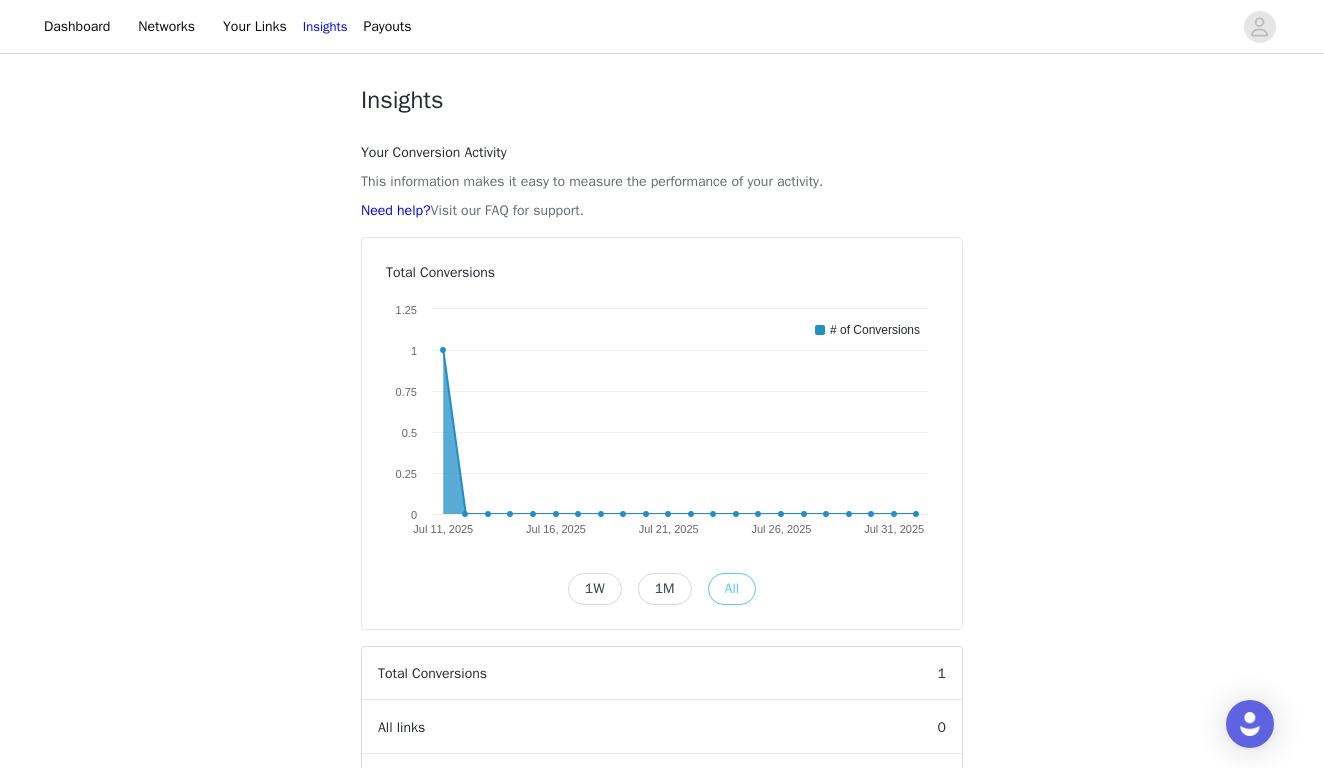 click on "Dashboard Networks Your Links Insights Payouts Insights   Your Conversion Activity
This information makes it easy to measure the performance of your activity.
Need help?  Visit our
FAQ for support.
Total Conversions   Created with Highcharts 9.3.3 Chart title # of Conversions [MONTH] [DAY], [YEAR] [MONTH] [DAY], [YEAR] [MONTH] [DAY], [YEAR] [MONTH] [DAY], [YEAR] [MONTH] [DAY], [YEAR] 0 0.25 0.5 0.75 1 1.25   1W 1M All
Total Conversions
1
All links
0
All codes
1
Conversion Rate
33.3%
All link visits
7
All unique link visits
3
Total Commissions
$3.49
Outstanding
$3.49
Paid
$0.00     Powered by       |    Help    |    Privacy    |    Terms" at bounding box center (662, 630) 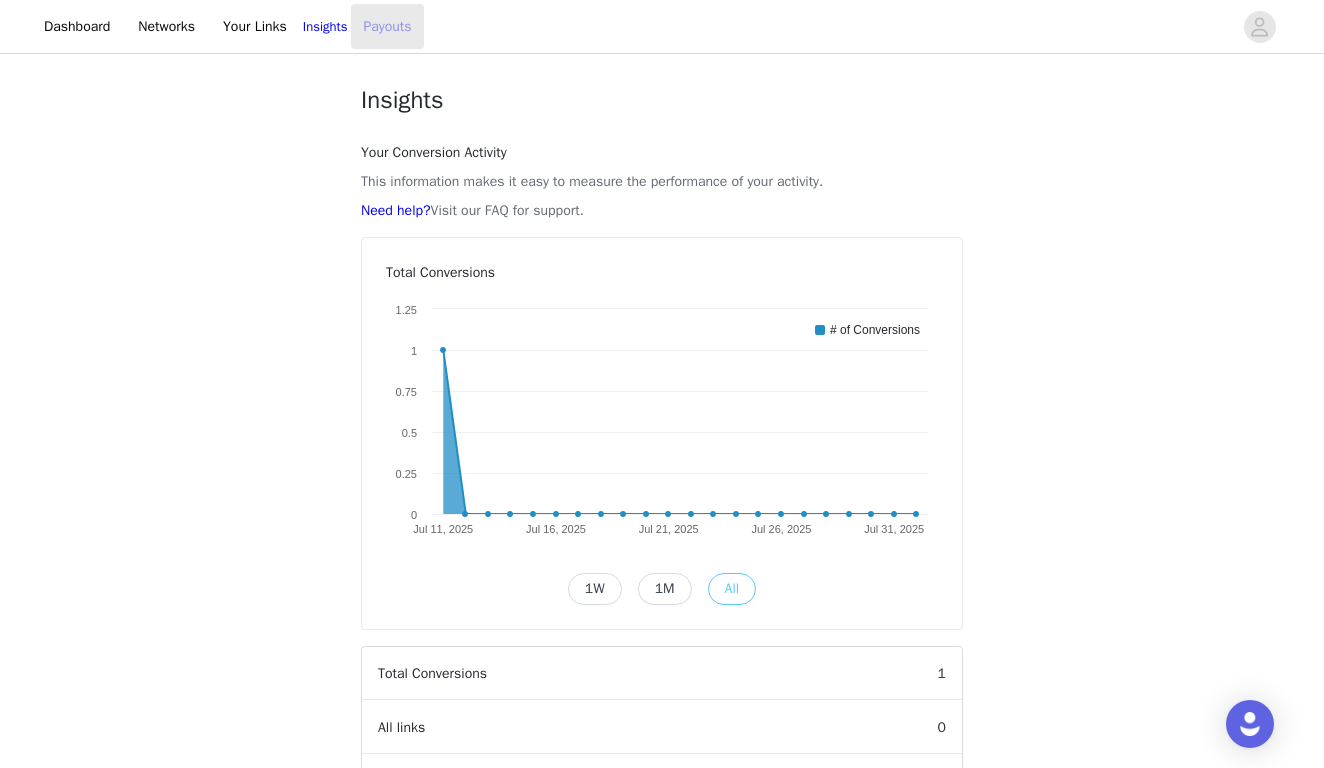 click on "Payouts" at bounding box center (387, 26) 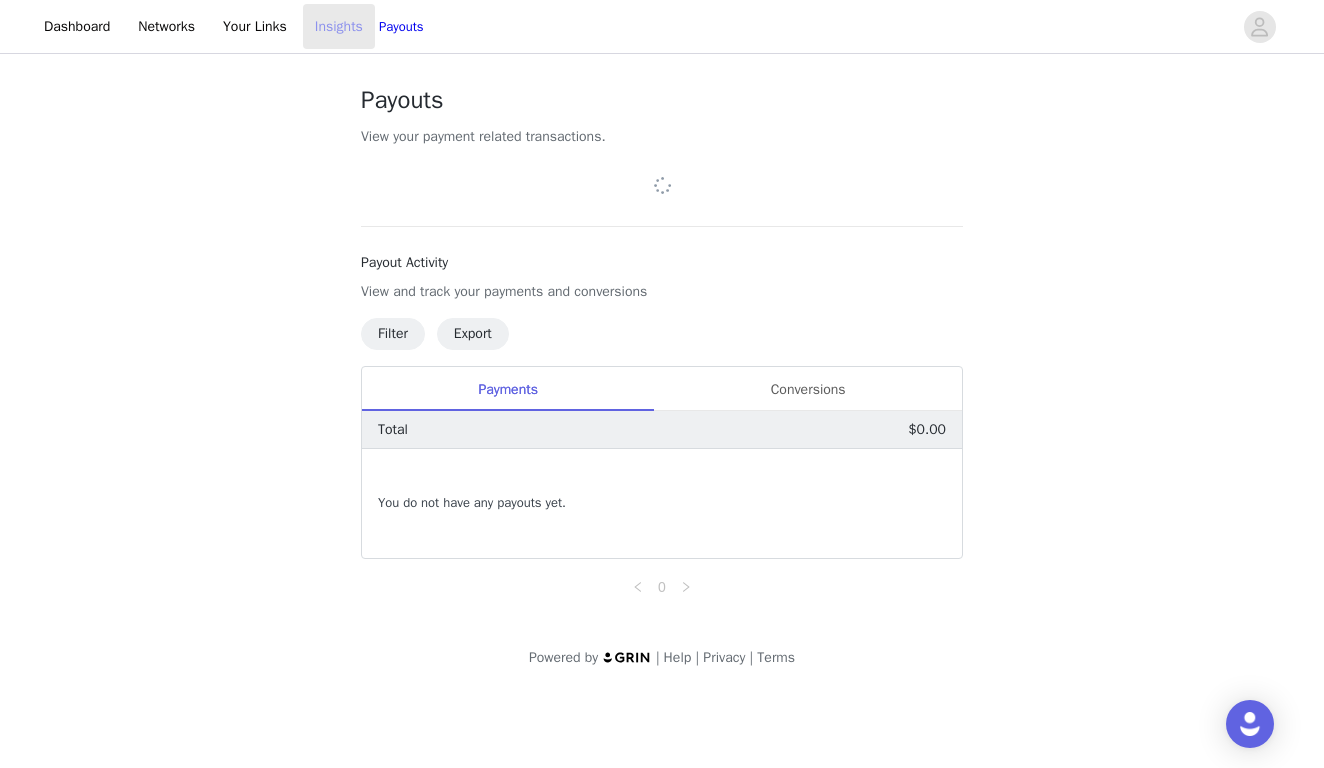 click on "Insights" at bounding box center (339, 26) 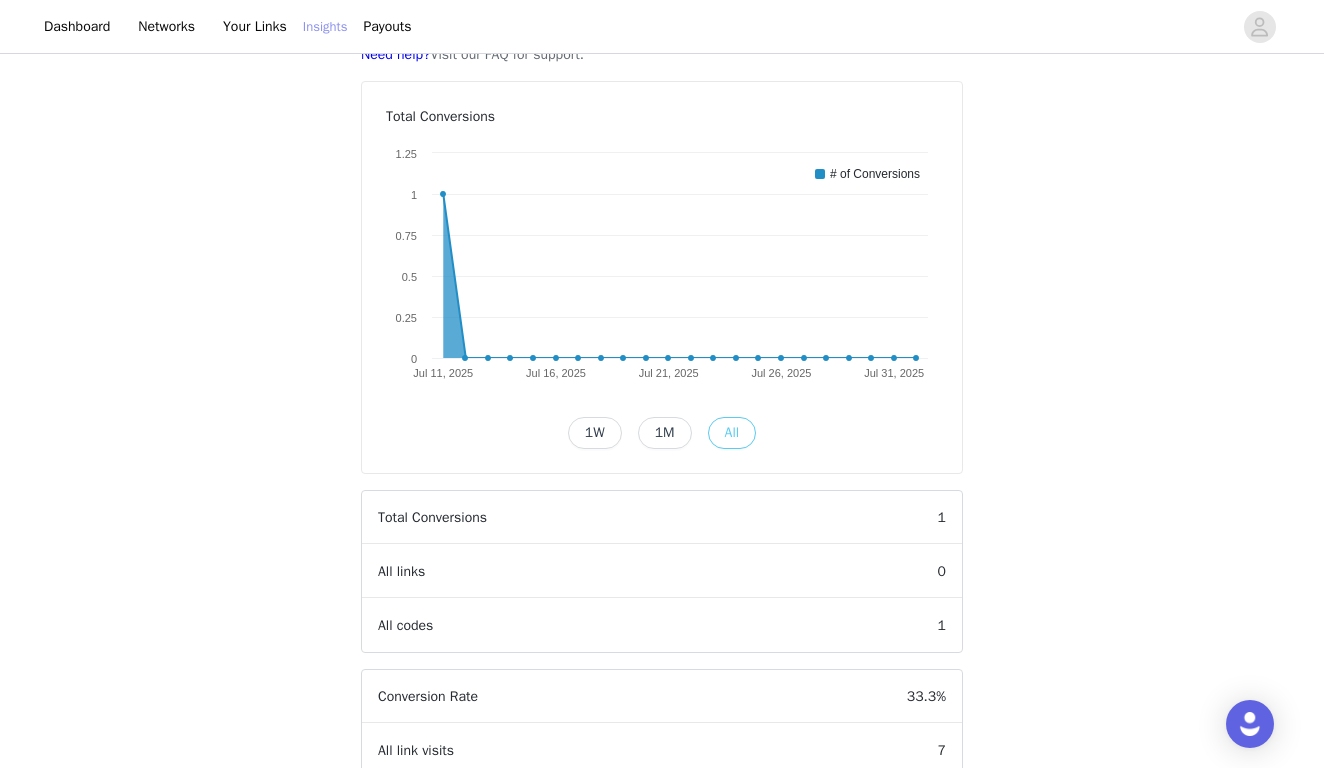 scroll, scrollTop: 148, scrollLeft: 0, axis: vertical 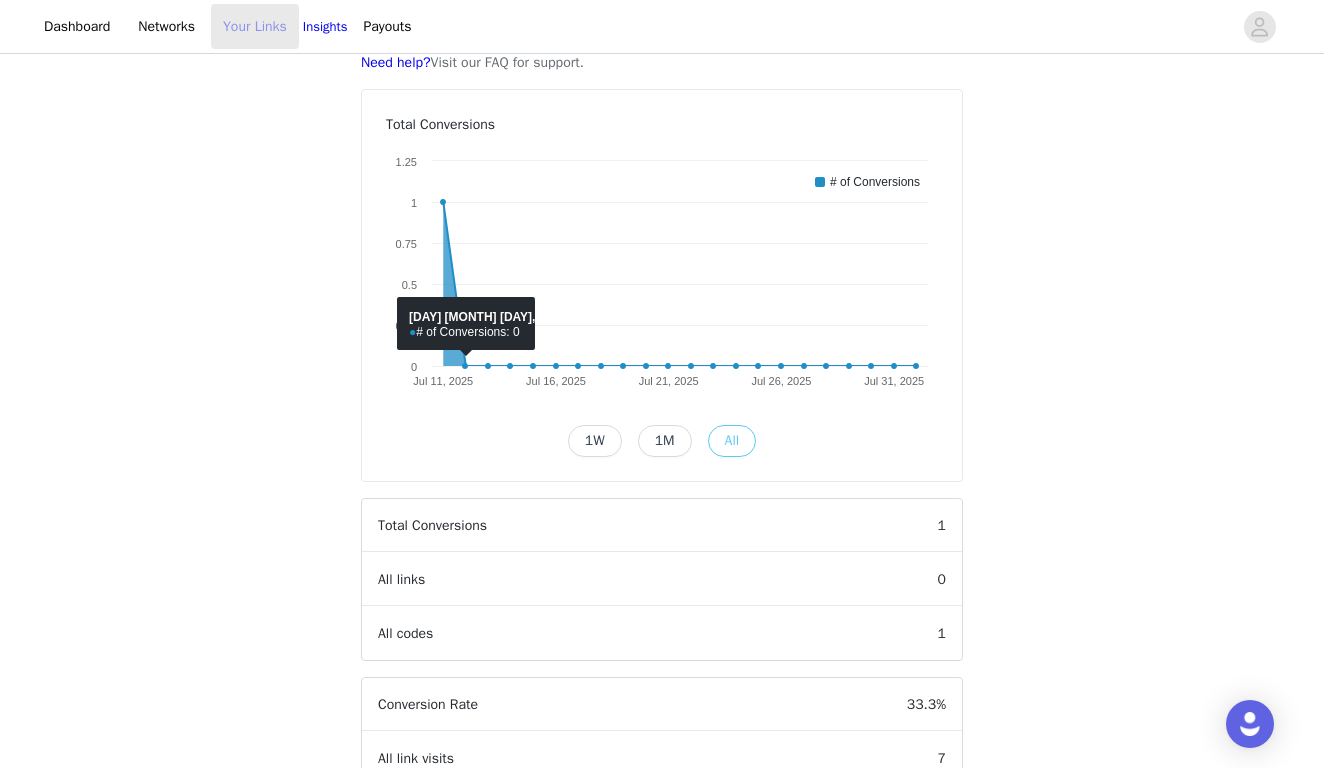 click on "Your Links" at bounding box center [255, 26] 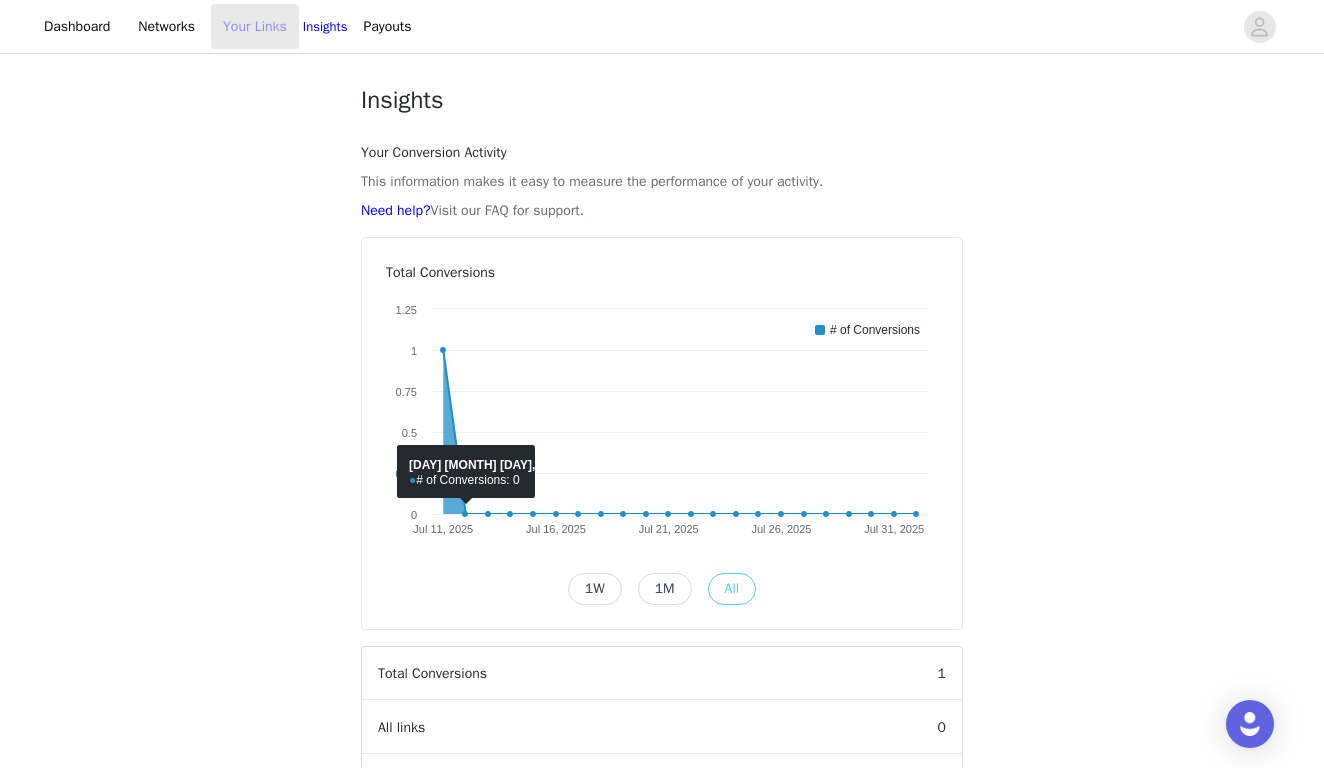 select on "12" 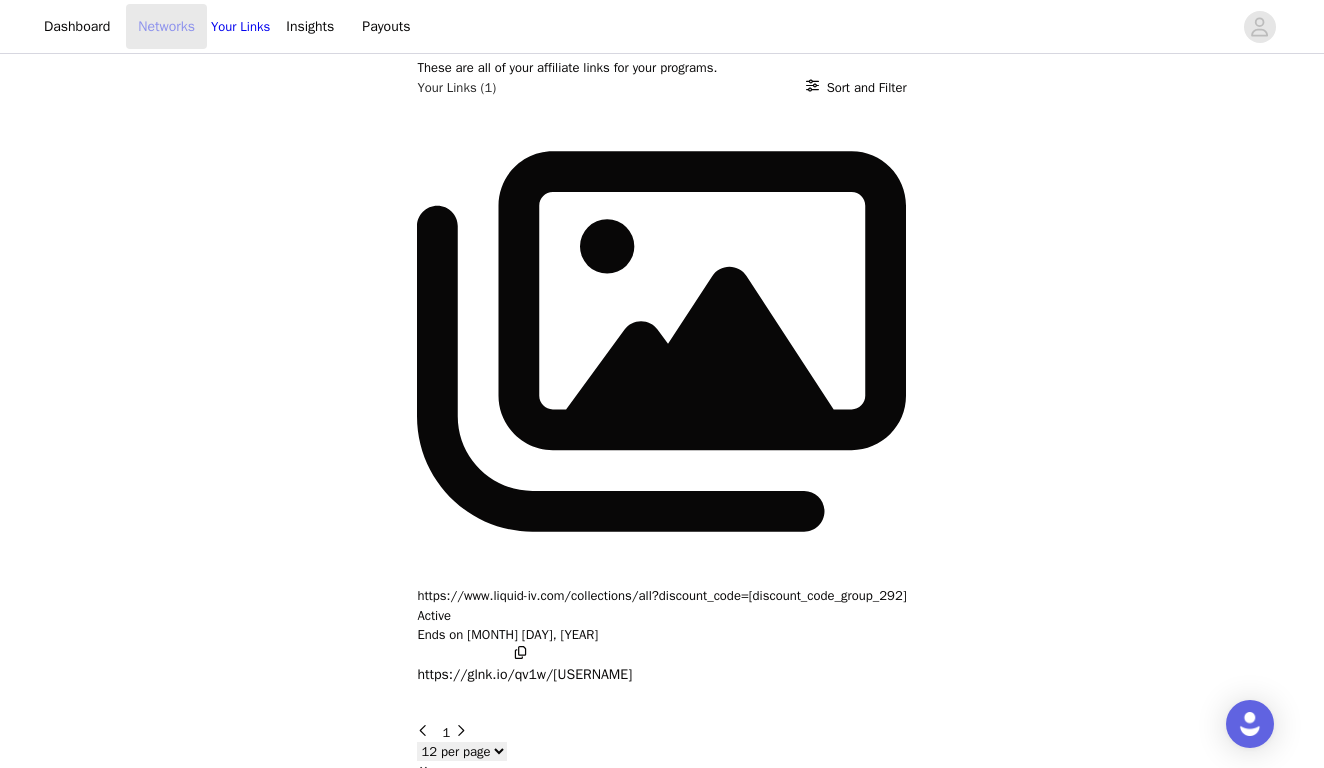 click on "Networks" at bounding box center (166, 26) 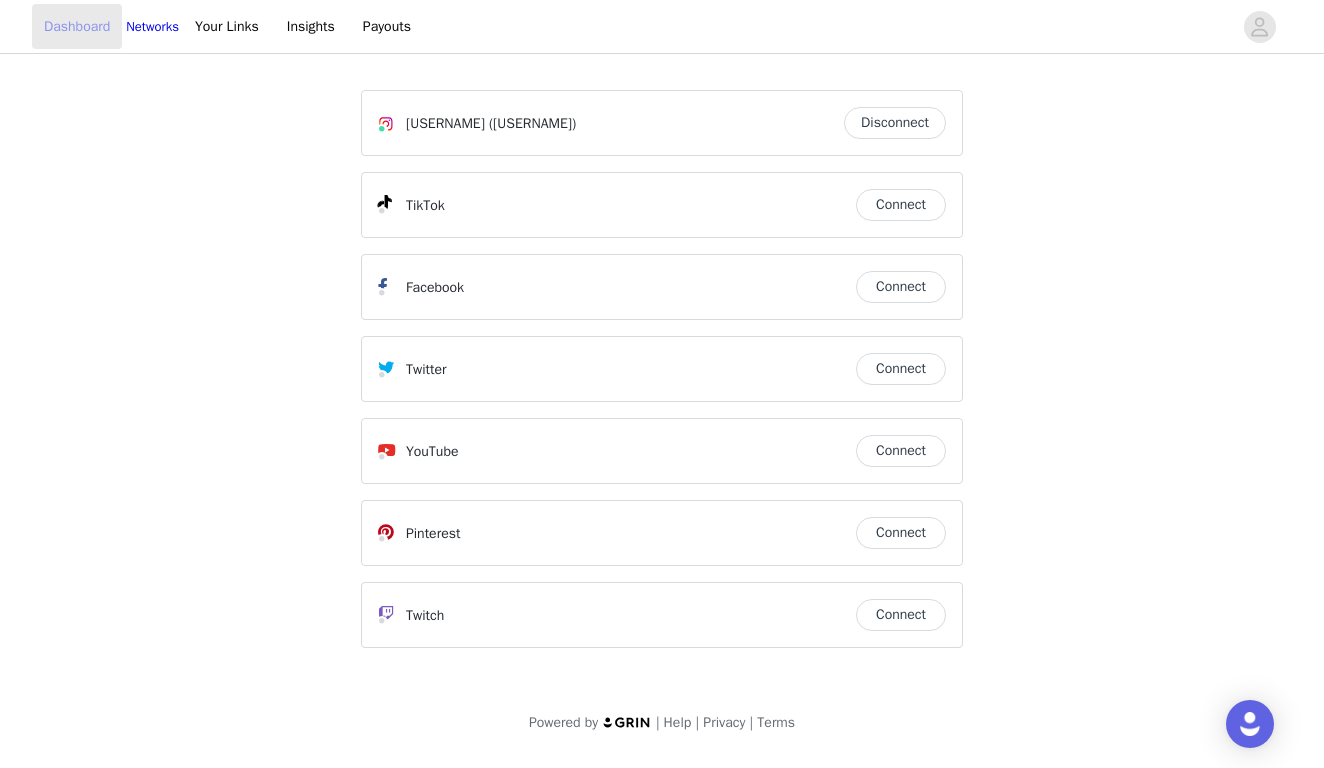 click on "Dashboard" at bounding box center (77, 26) 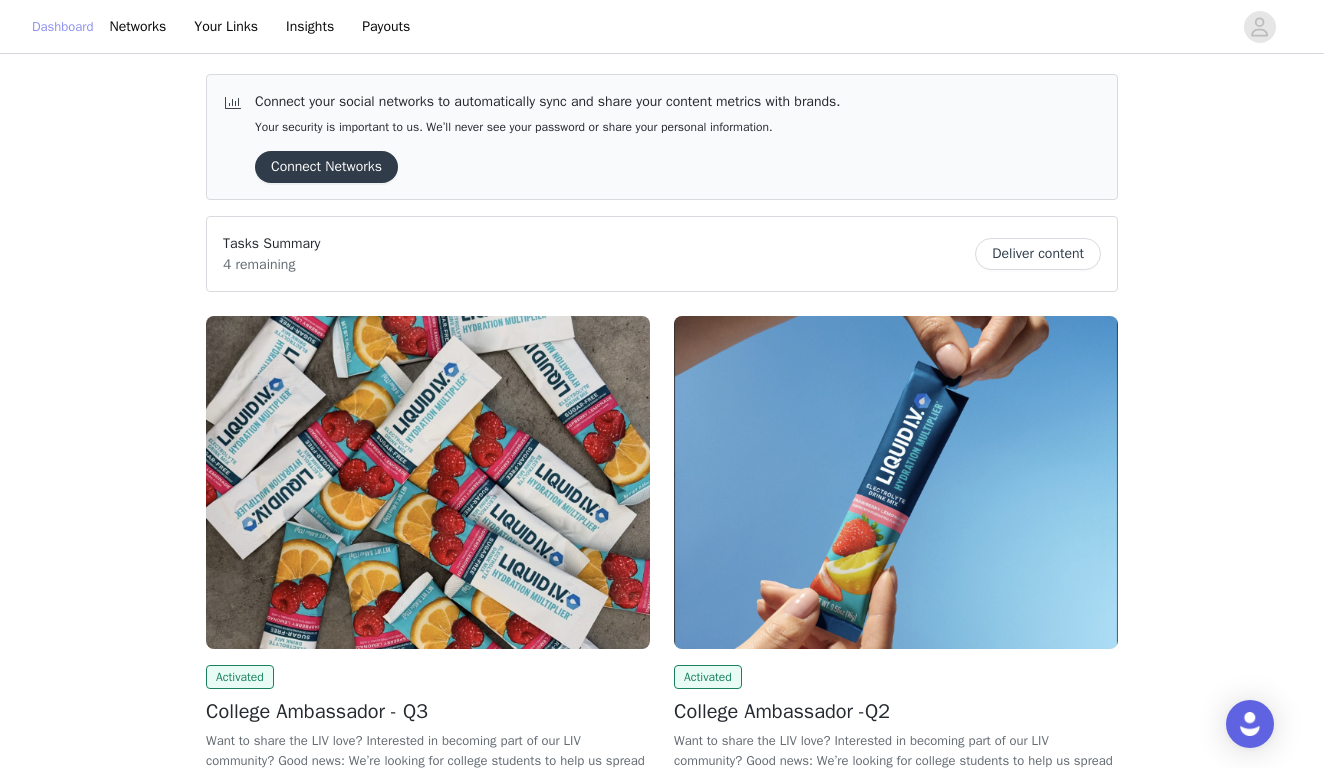 scroll, scrollTop: 199, scrollLeft: 0, axis: vertical 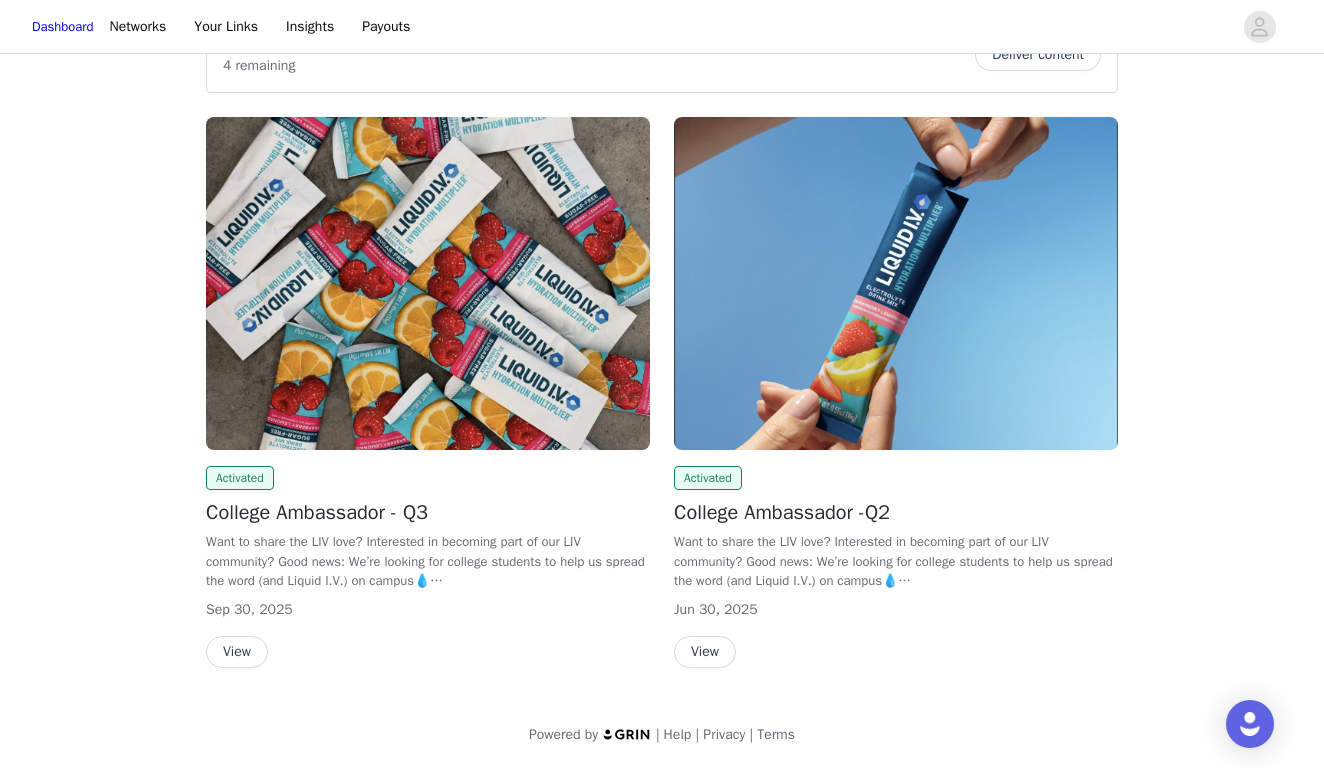 click at bounding box center (896, 283) 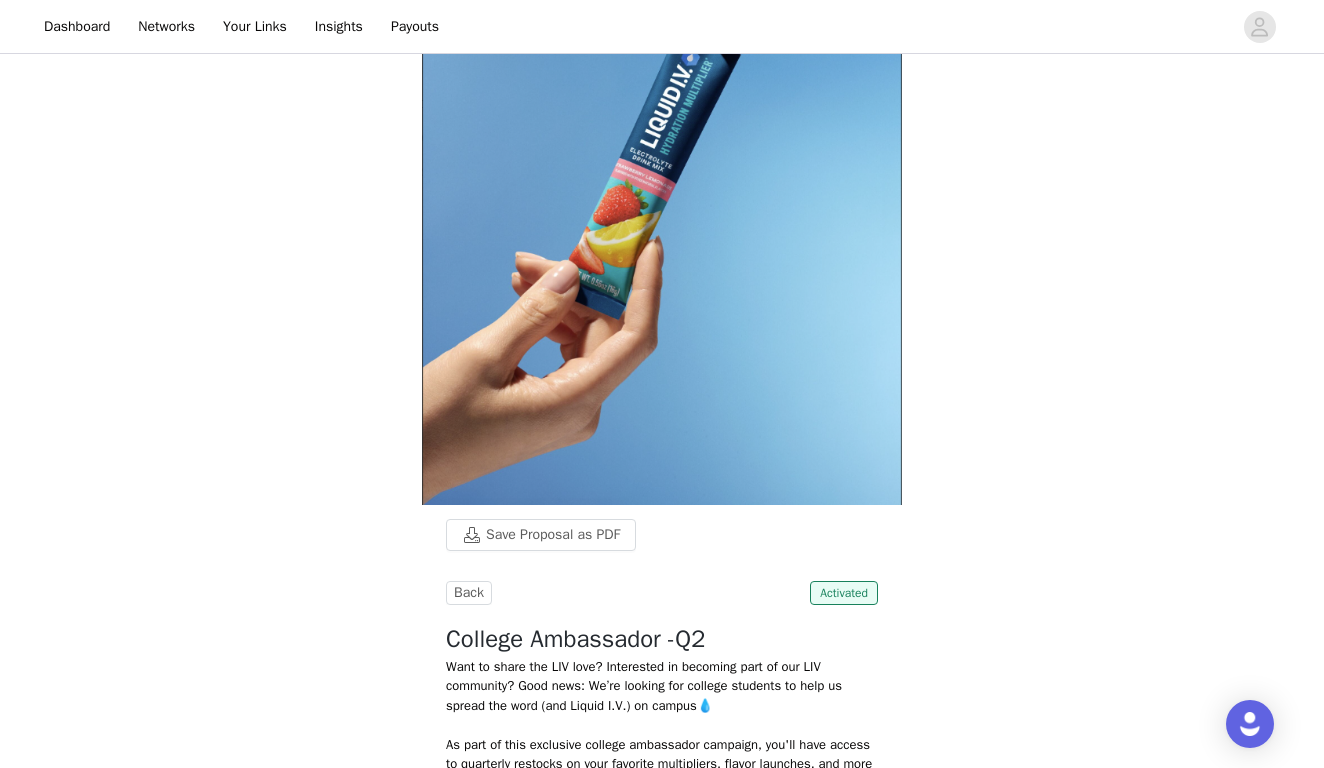 scroll, scrollTop: 48, scrollLeft: 0, axis: vertical 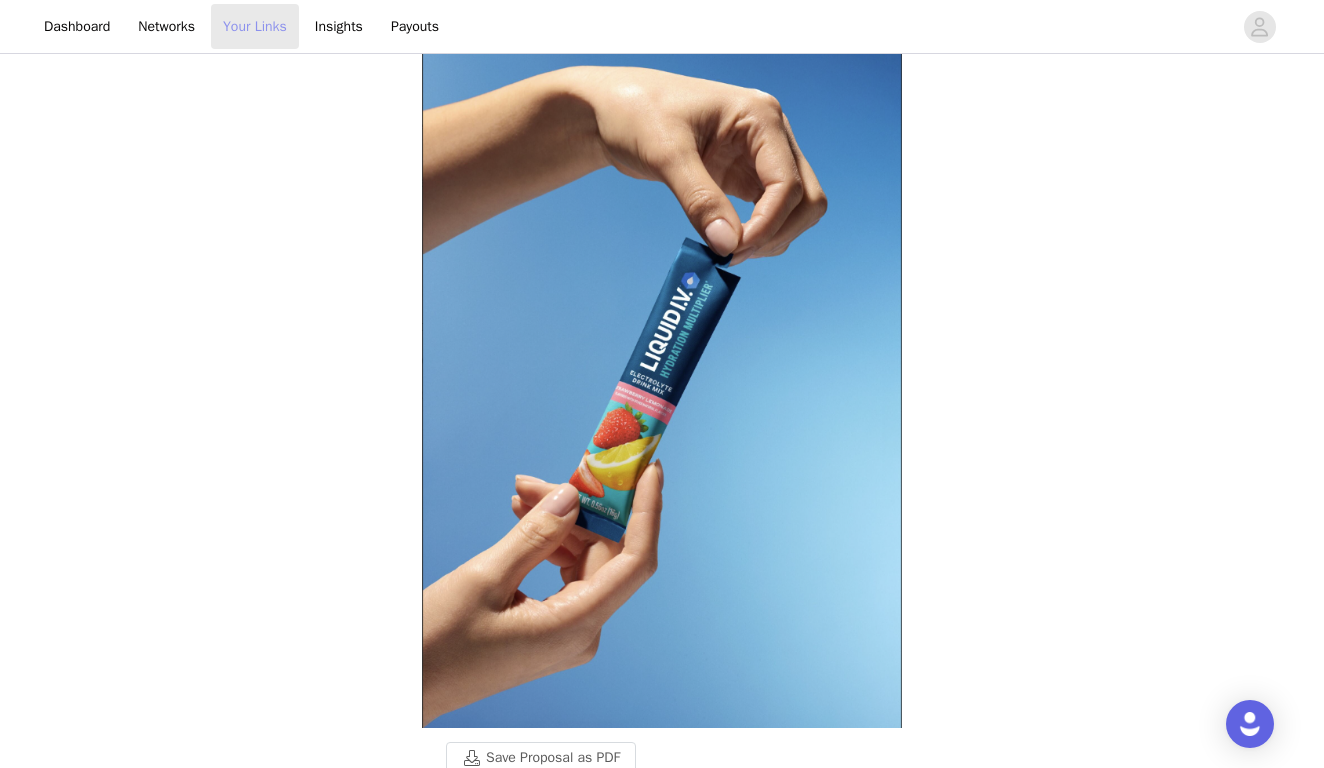 click on "Your Links" at bounding box center (255, 26) 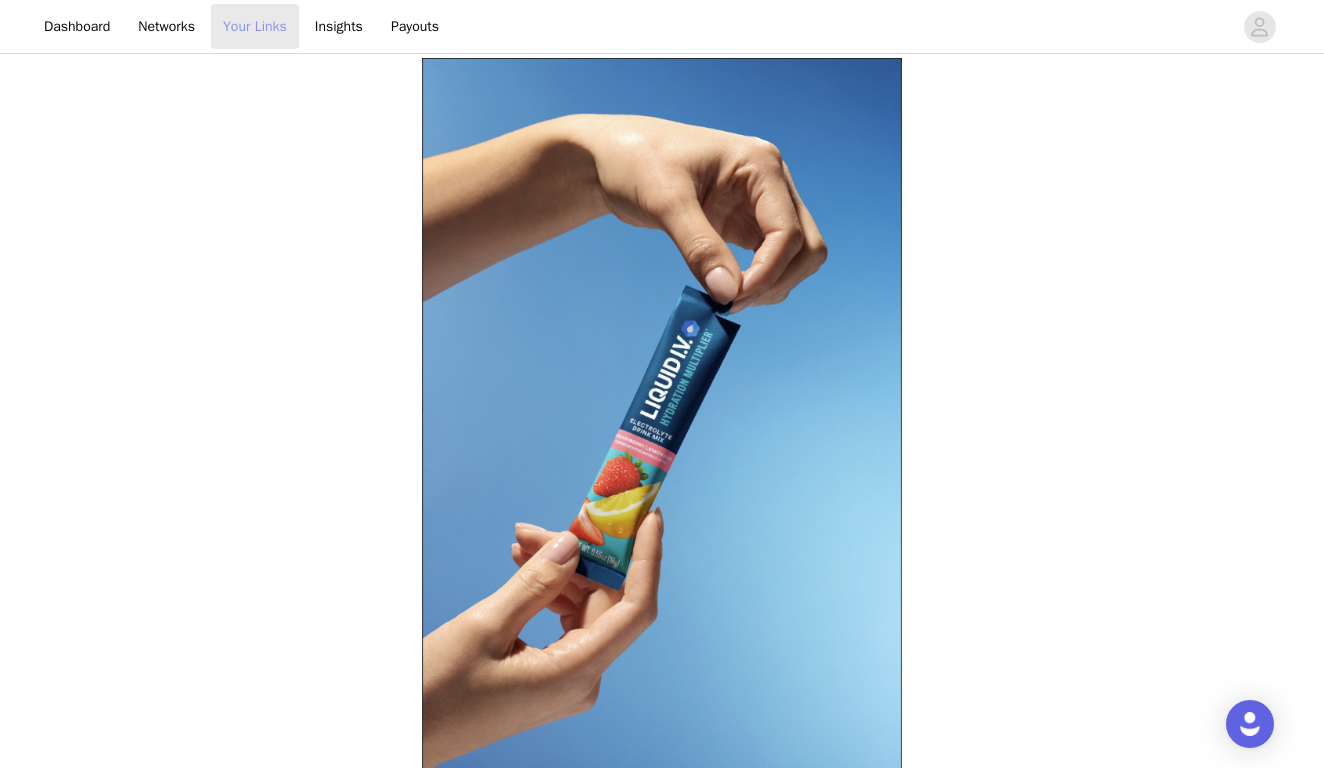 select on "12" 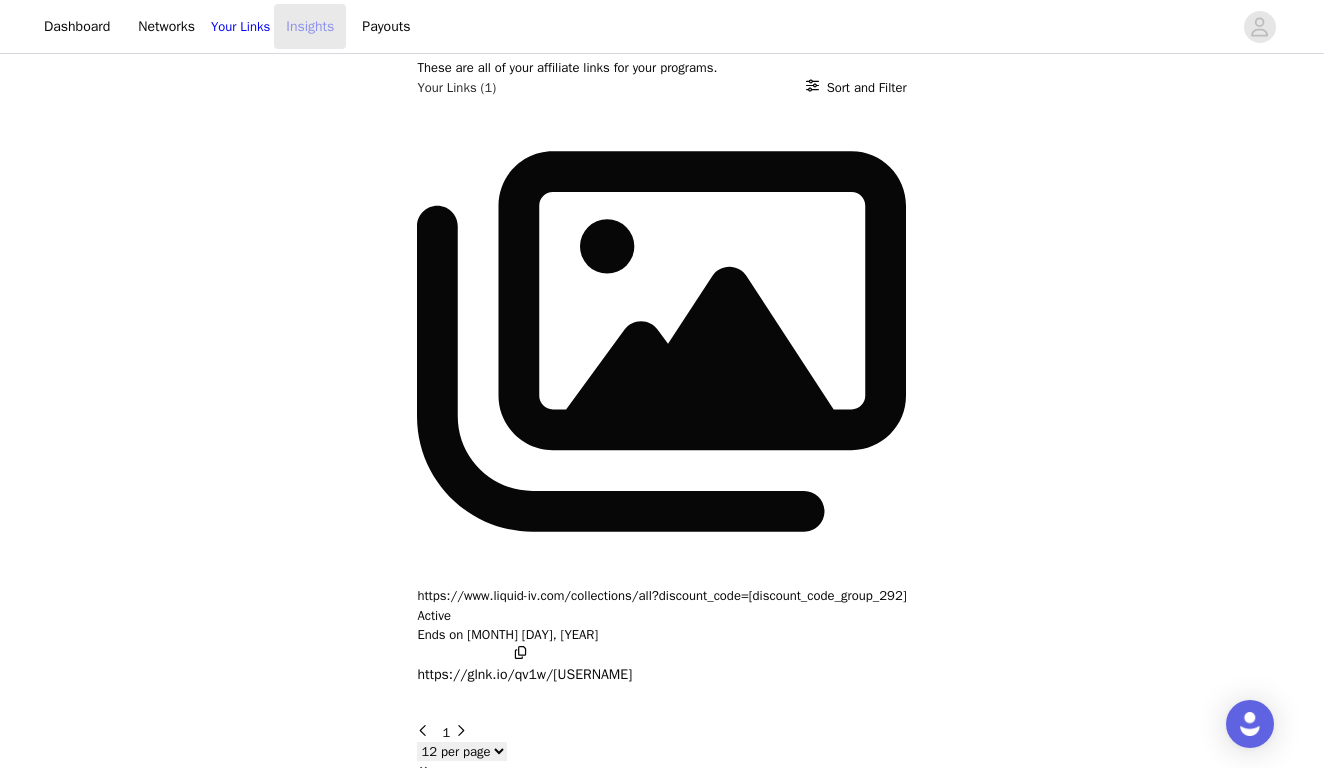 click on "Insights" at bounding box center [310, 26] 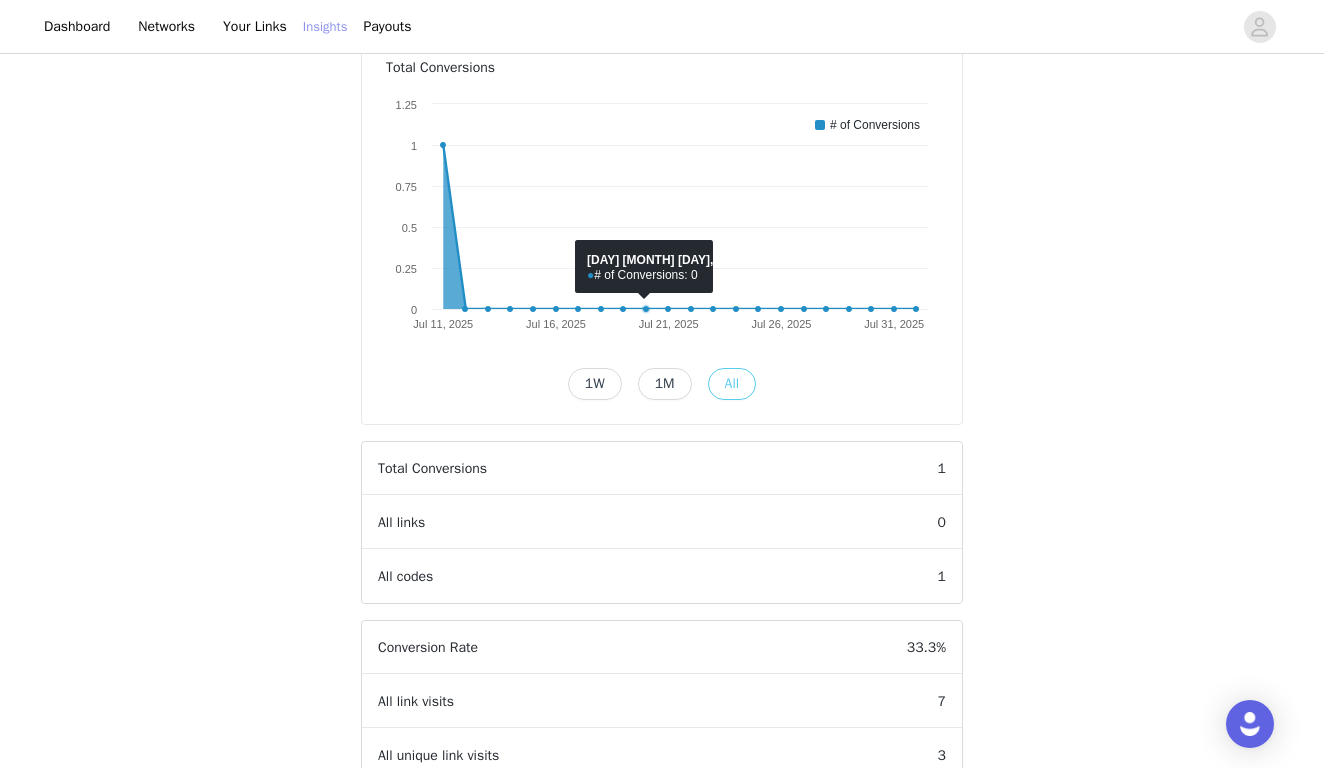 scroll, scrollTop: 492, scrollLeft: 0, axis: vertical 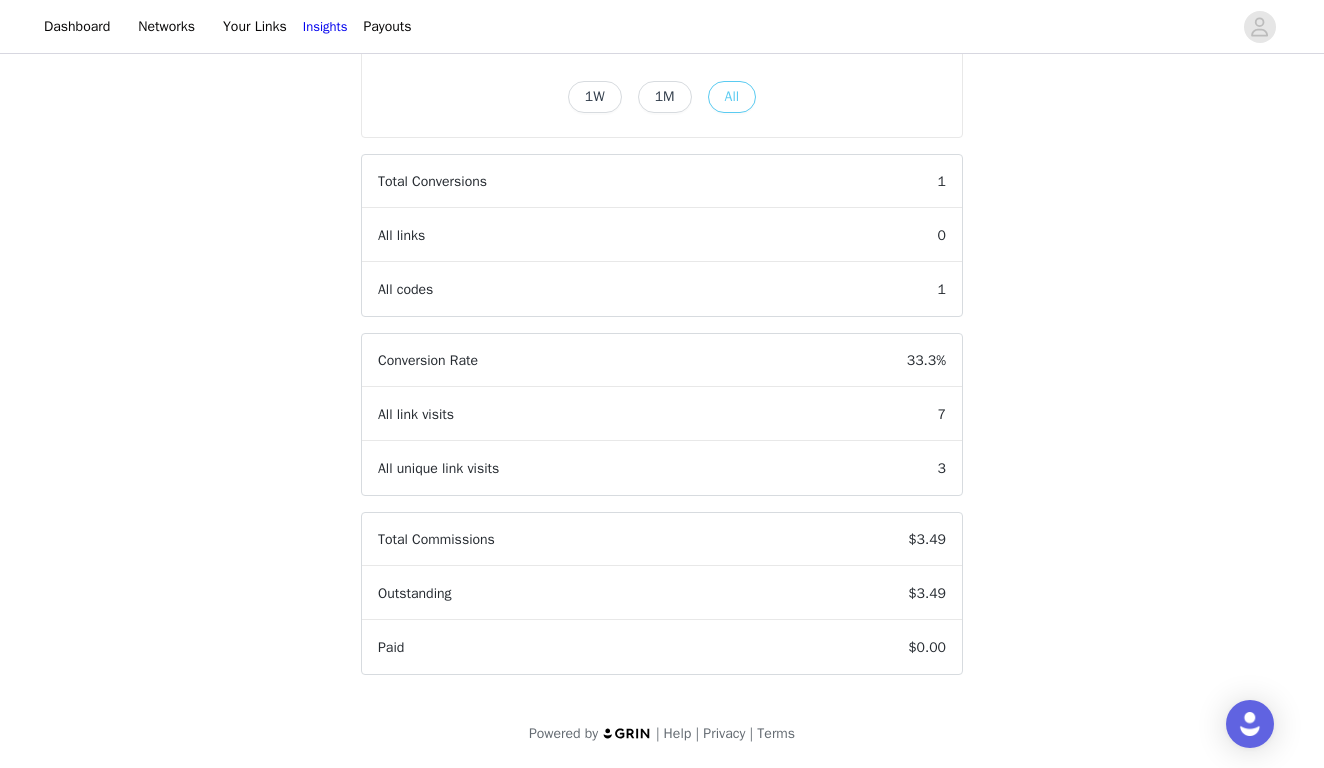 click on "Insights   Your Conversion Activity
This information makes it easy to measure the performance of your activity.
Need help?  Visit our
FAQ for support.
Total Conversions   Created with Highcharts 9.3.3 Chart title # of Conversions [MONTH] [DAY], [YEAR] [MONTH] [DAY], [YEAR] [MONTH] [DAY], [YEAR] [MONTH] [DAY], [YEAR] [MONTH] [DAY], [YEAR] 0 0.25 0.5 0.75 1 1.25 [DAY] [MONTH] [DAY], [YEAR] ​ ●  # of Conversions: 0   1W 1M All
Total Conversions
1
All links
0
All codes
1
Conversion Rate
33.3%
All link visits
7
All unique link visits
3
Total Commissions
$3.49
Outstanding
$3.49
Paid
$0.00" at bounding box center [662, 132] 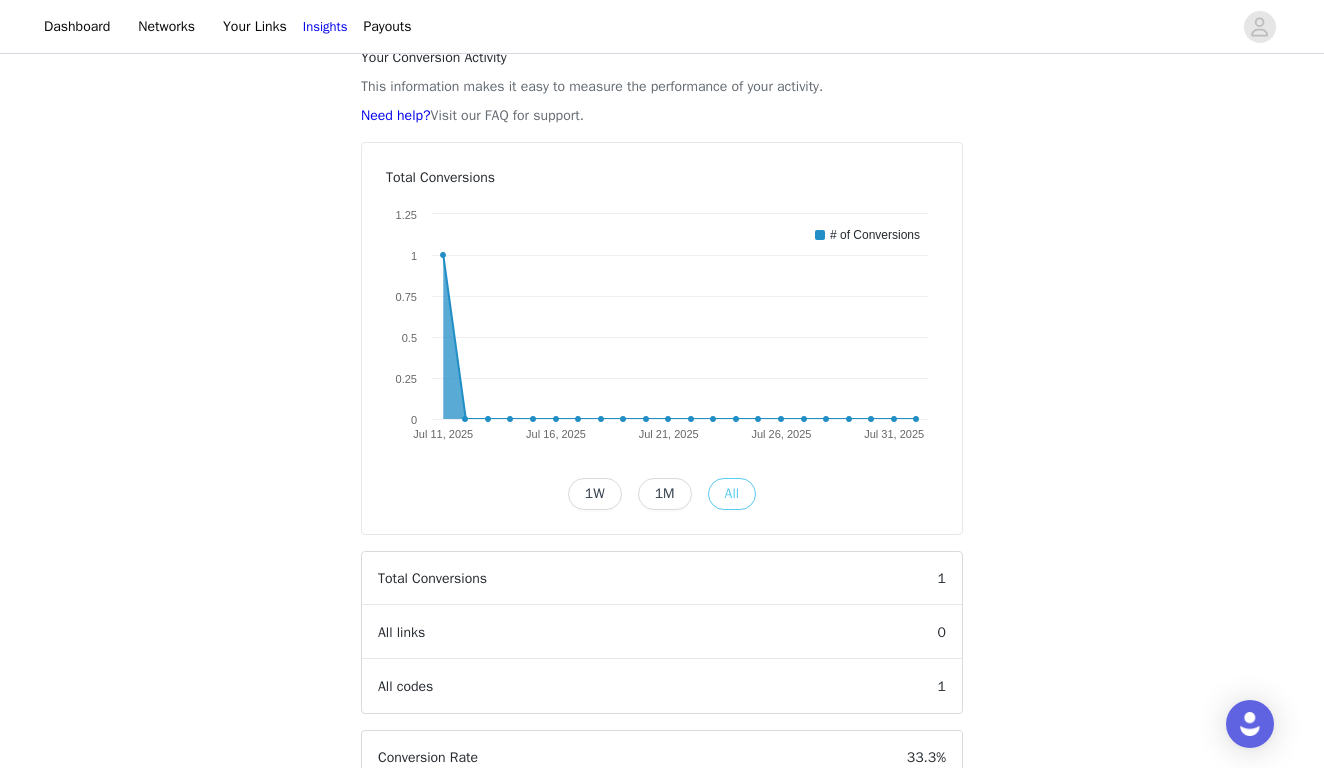 scroll, scrollTop: 0, scrollLeft: 0, axis: both 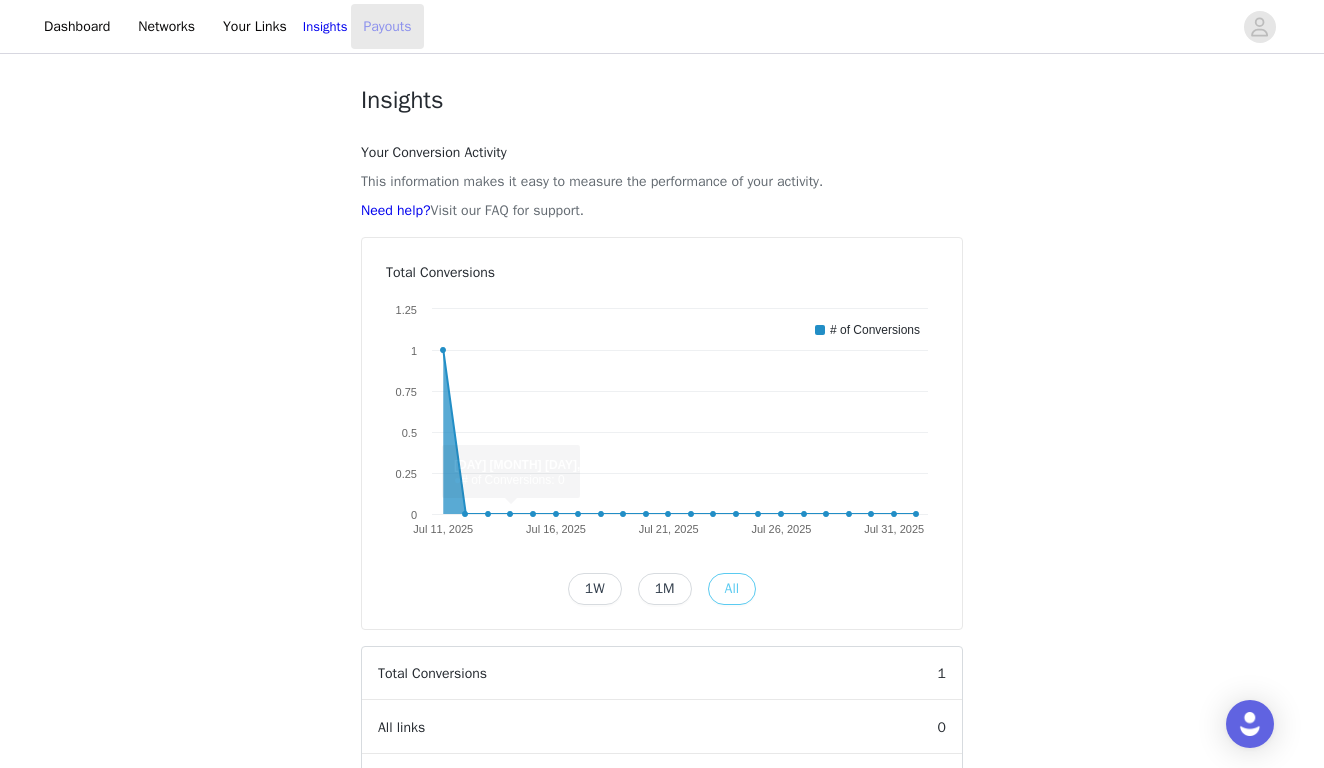 click on "Payouts" at bounding box center (387, 26) 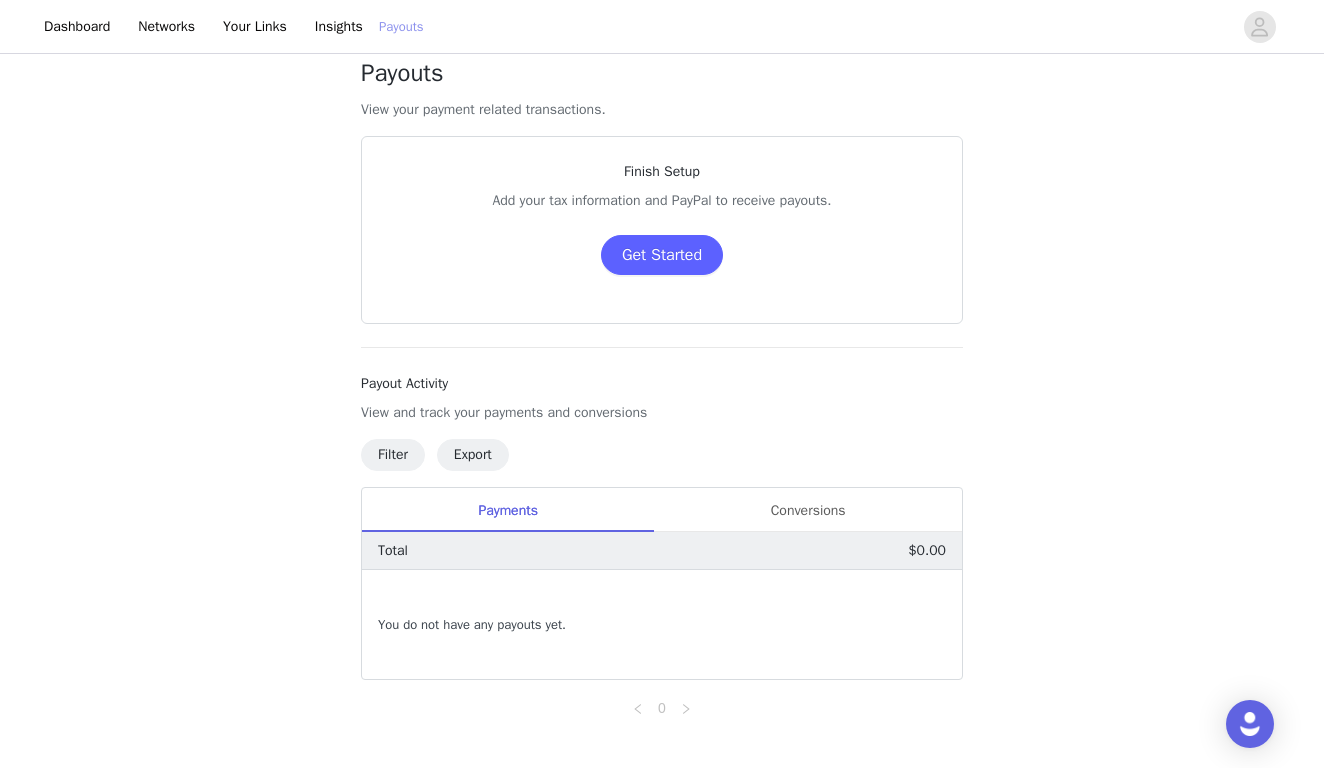 scroll, scrollTop: 26, scrollLeft: 0, axis: vertical 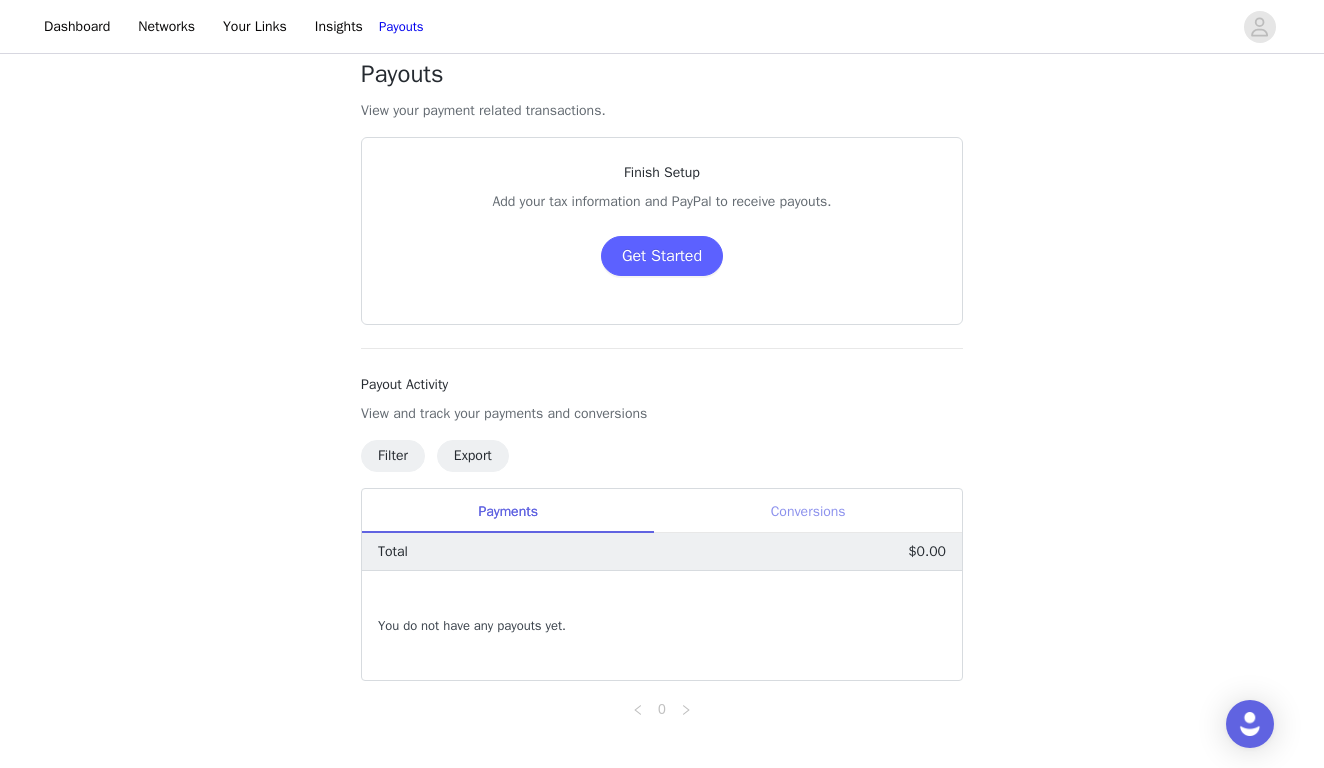 click on "Conversions" at bounding box center [808, 511] 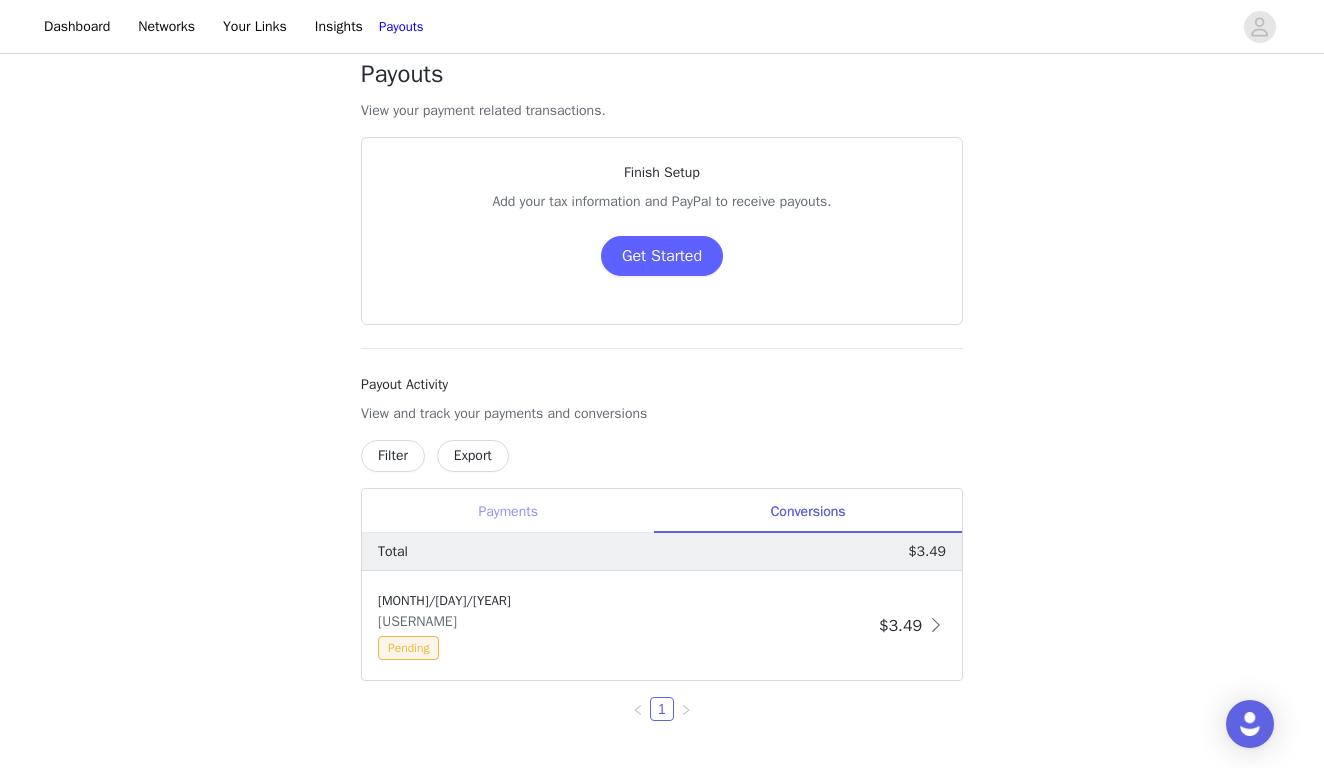 scroll, scrollTop: 72, scrollLeft: 0, axis: vertical 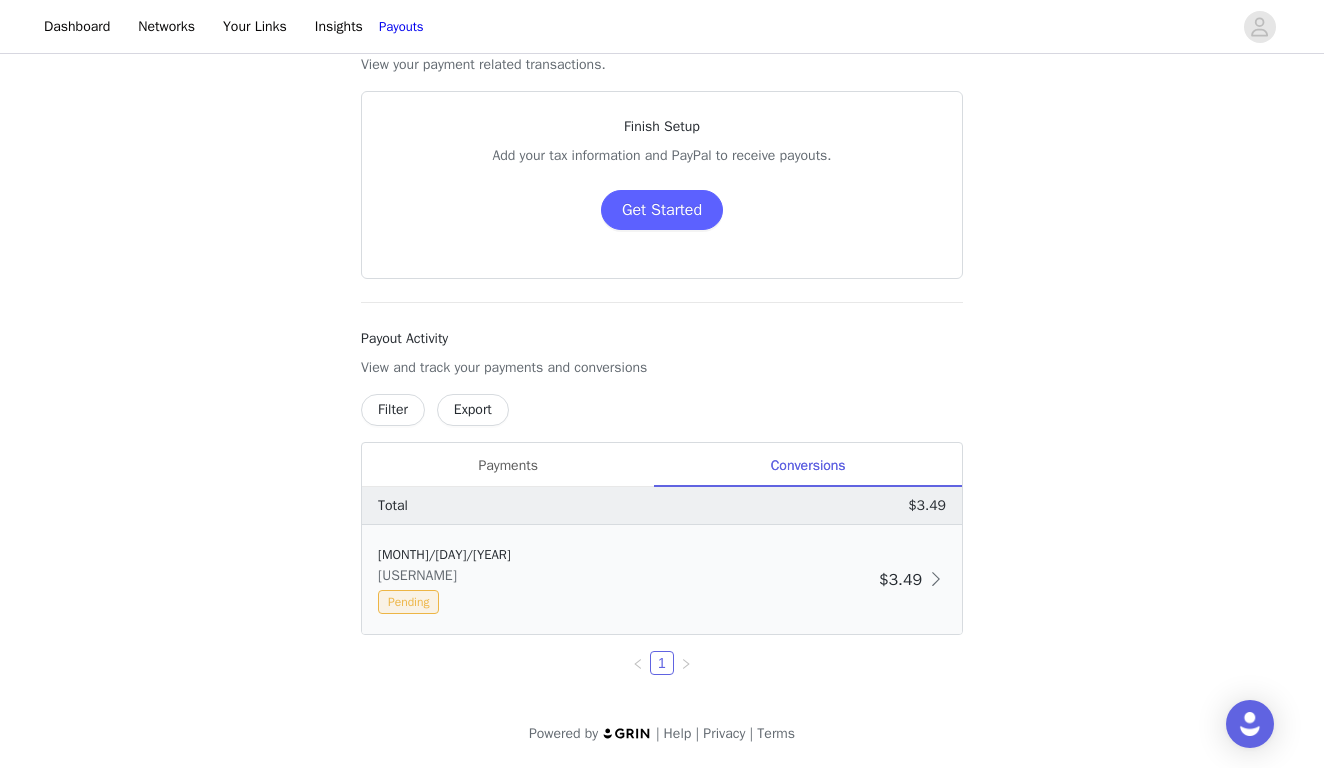 click on "[MONTH]/[DAY]/[YEAR]   [USERNAME]   Pending" at bounding box center (624, 579) 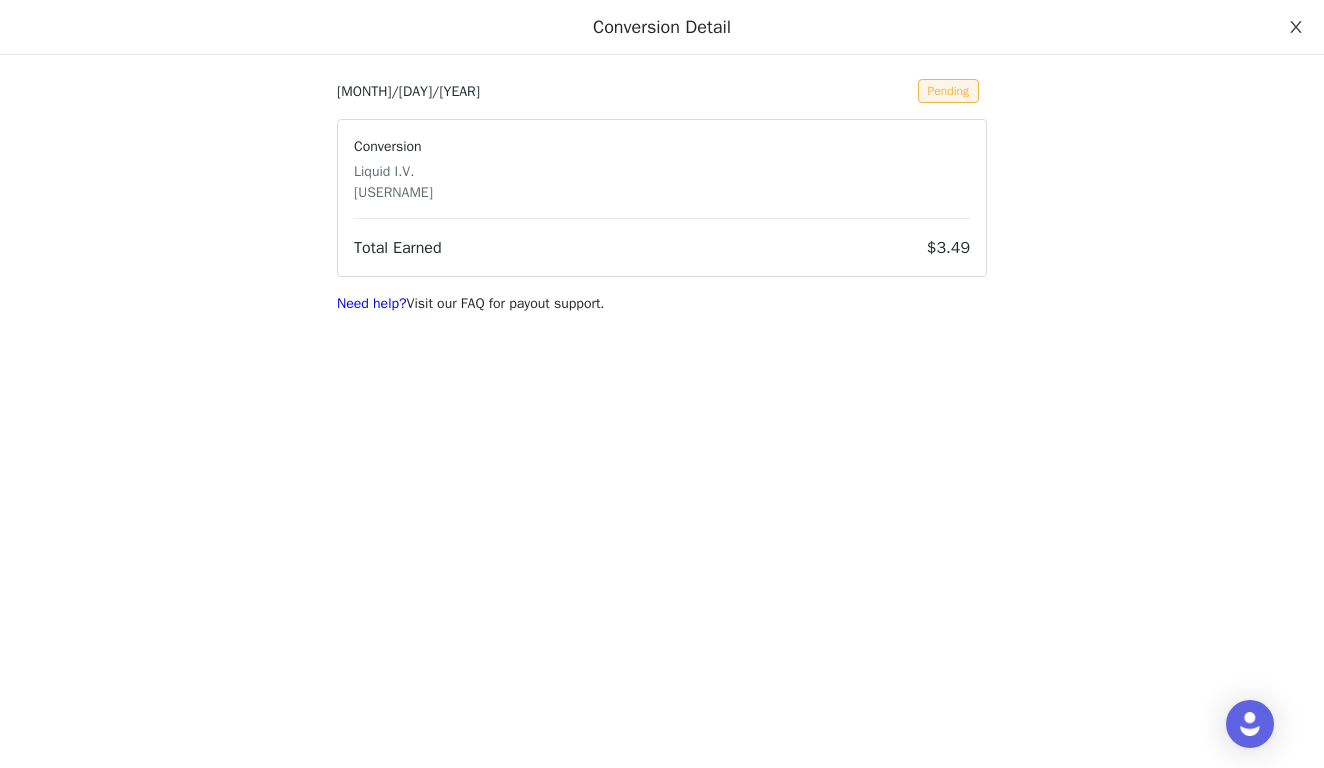 click 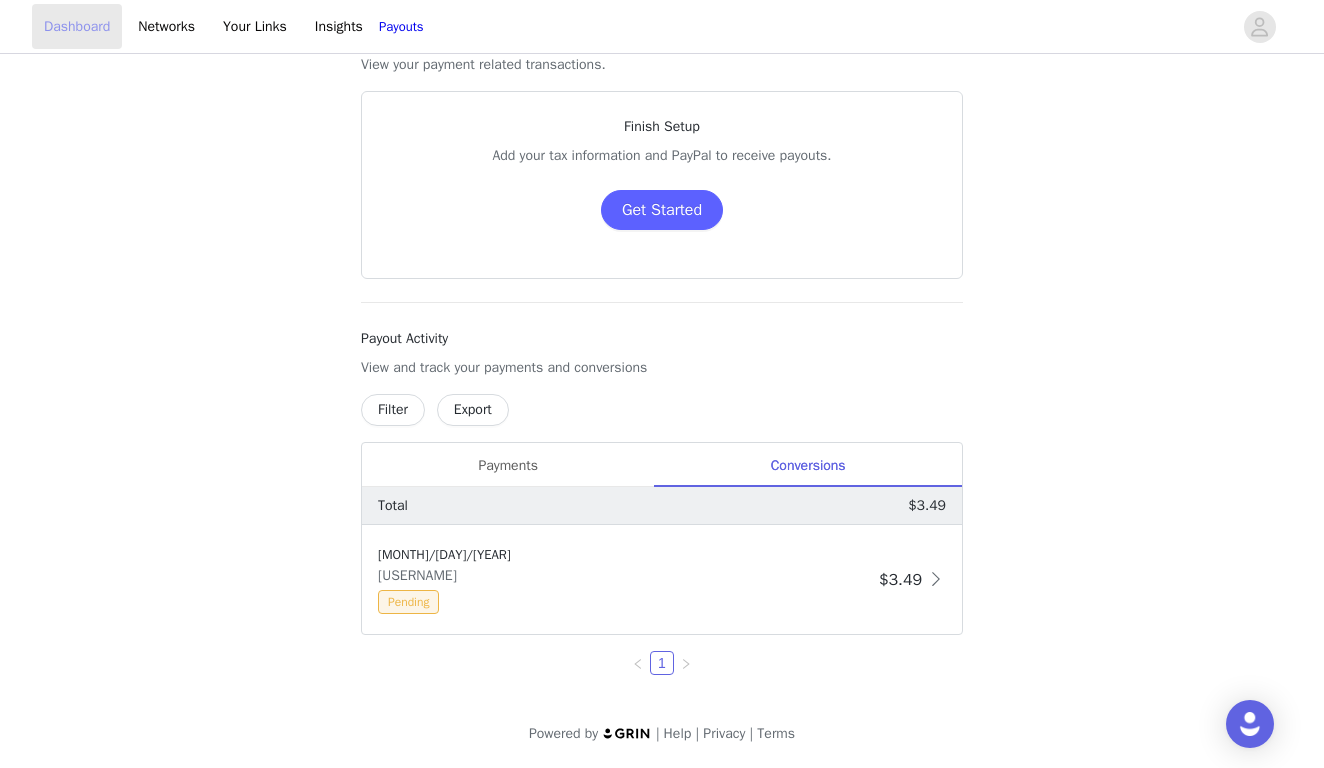 click on "Dashboard" at bounding box center (77, 26) 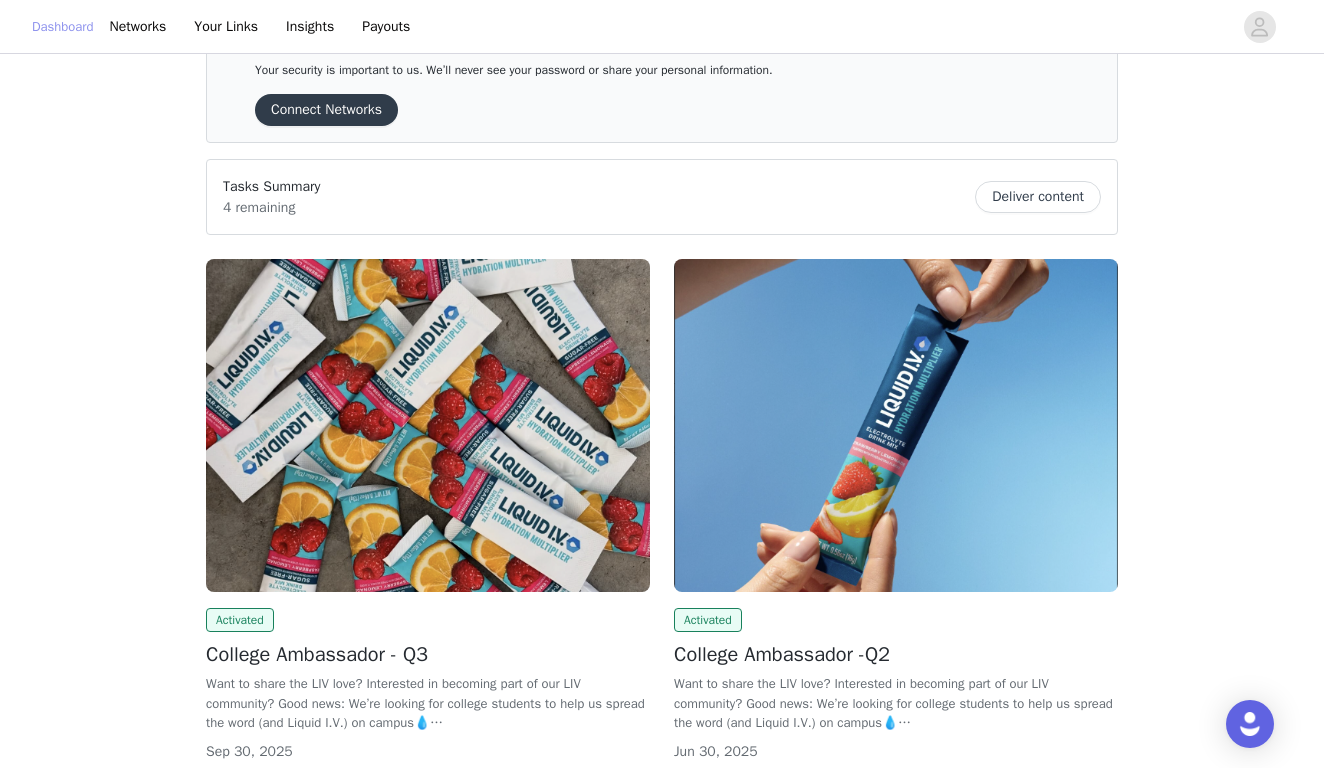 scroll, scrollTop: 199, scrollLeft: 0, axis: vertical 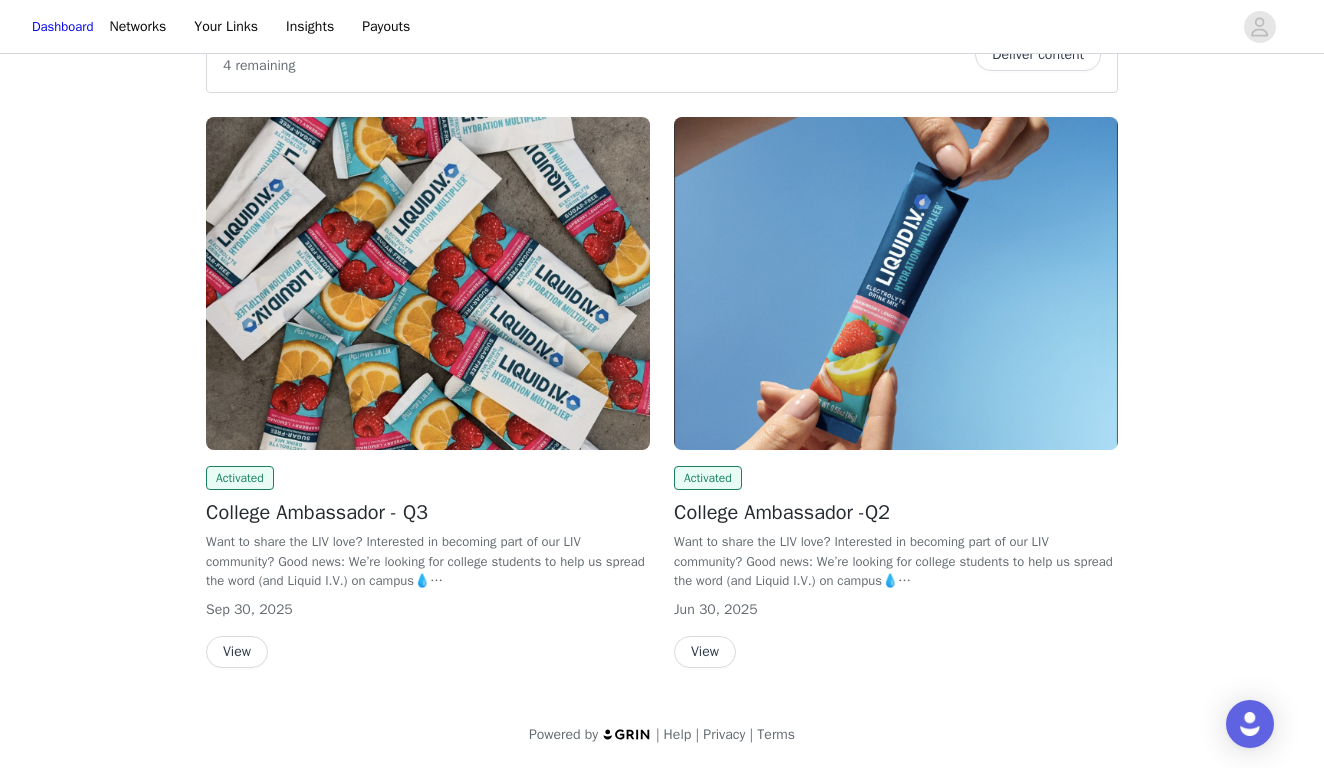 click at bounding box center [428, 283] 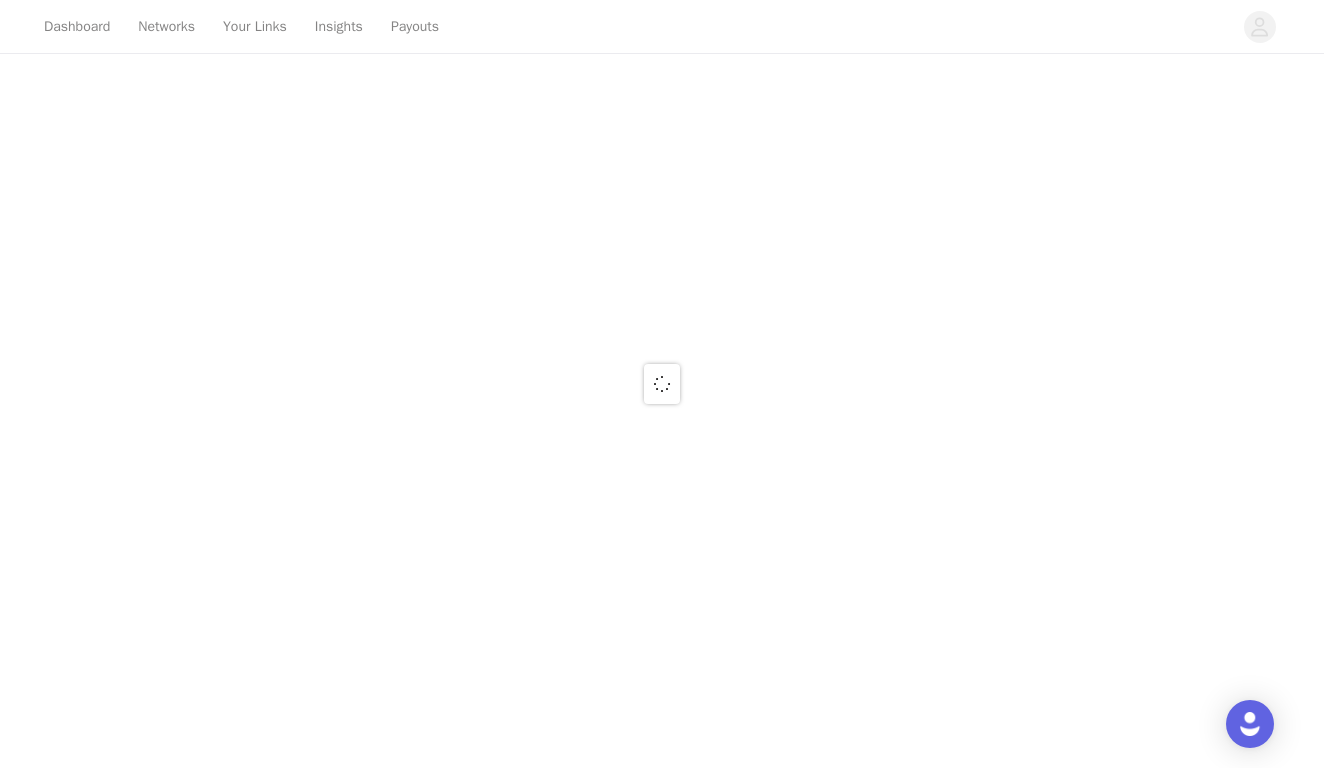 scroll, scrollTop: 0, scrollLeft: 0, axis: both 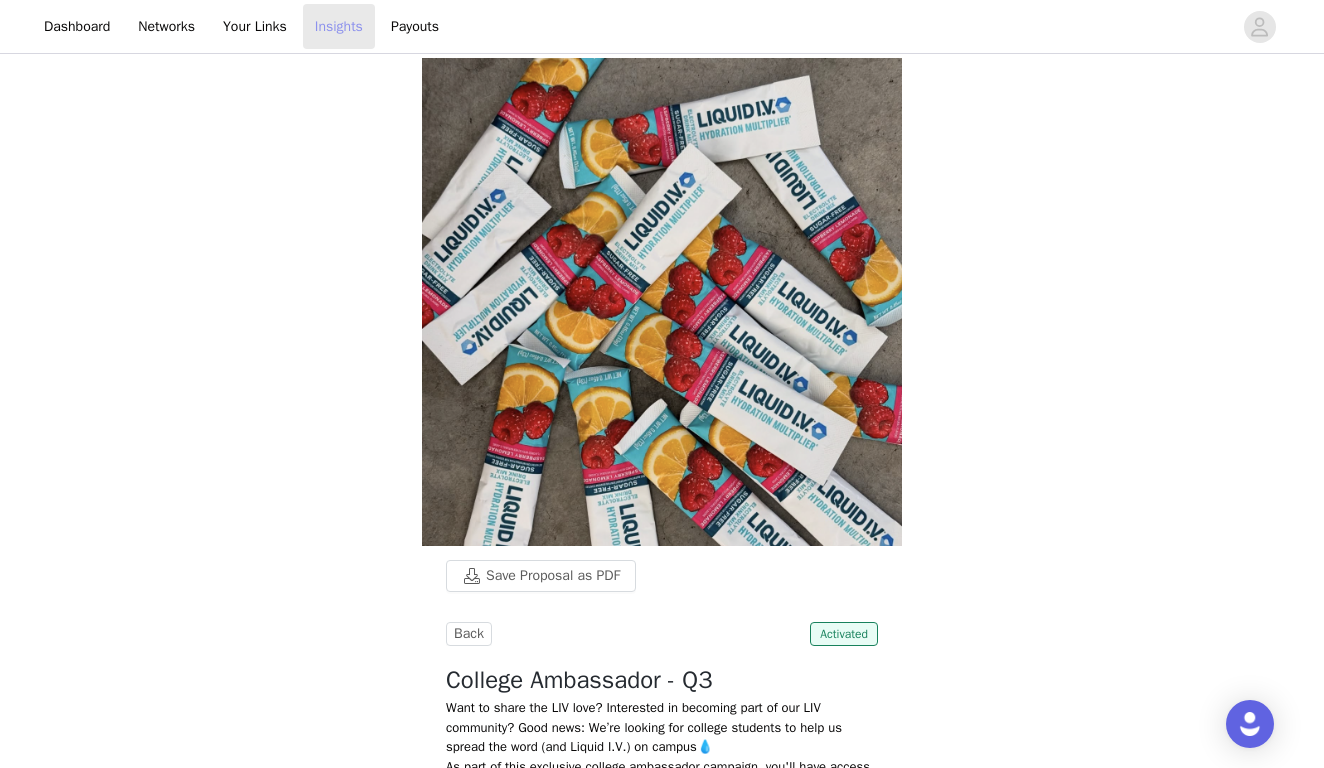 click on "Insights" at bounding box center [339, 26] 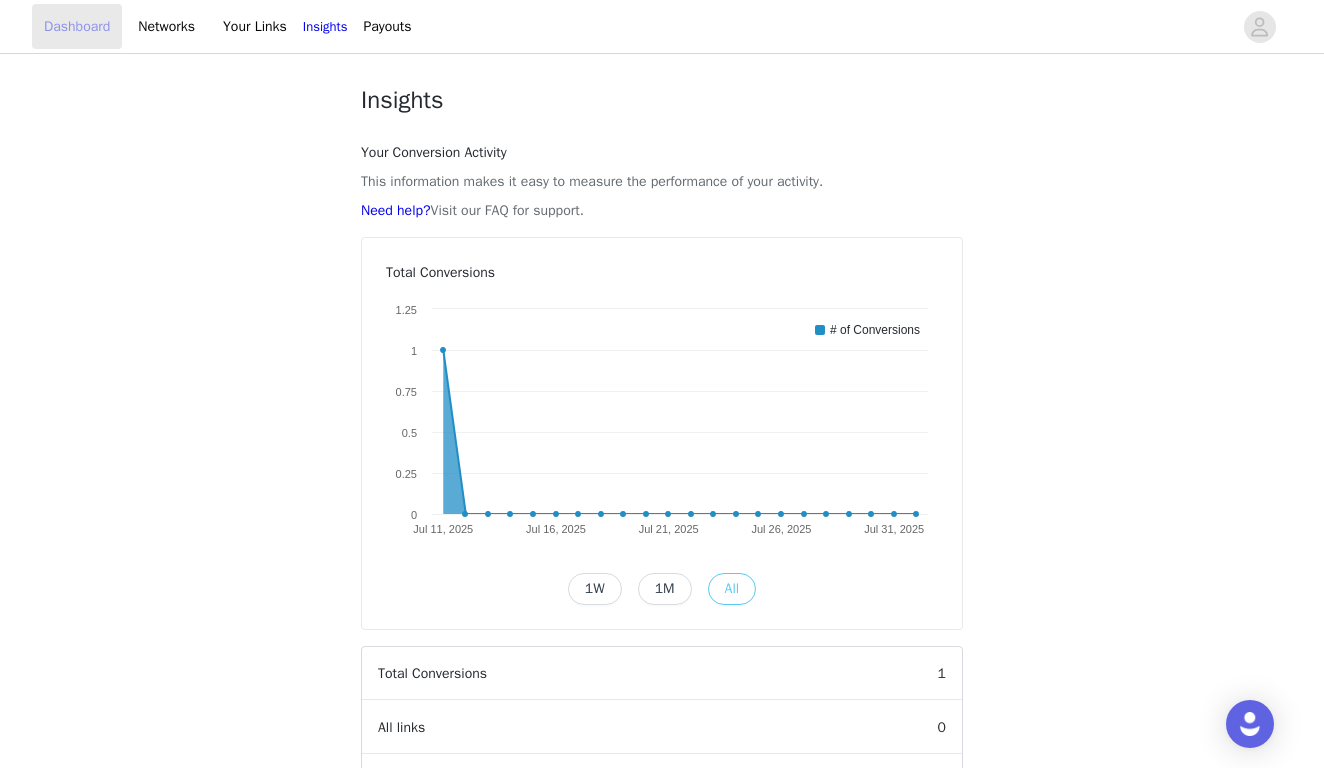click on "Dashboard" at bounding box center (77, 26) 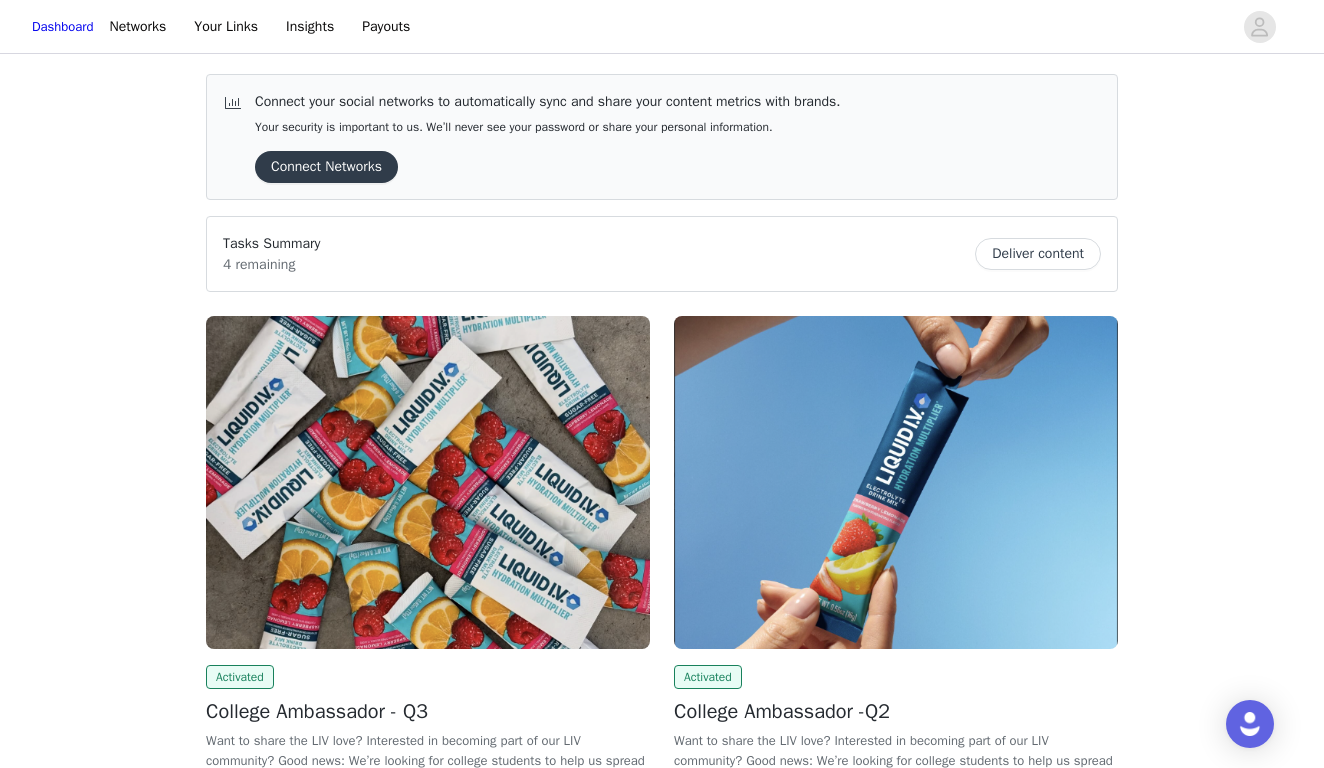 click at bounding box center [428, 482] 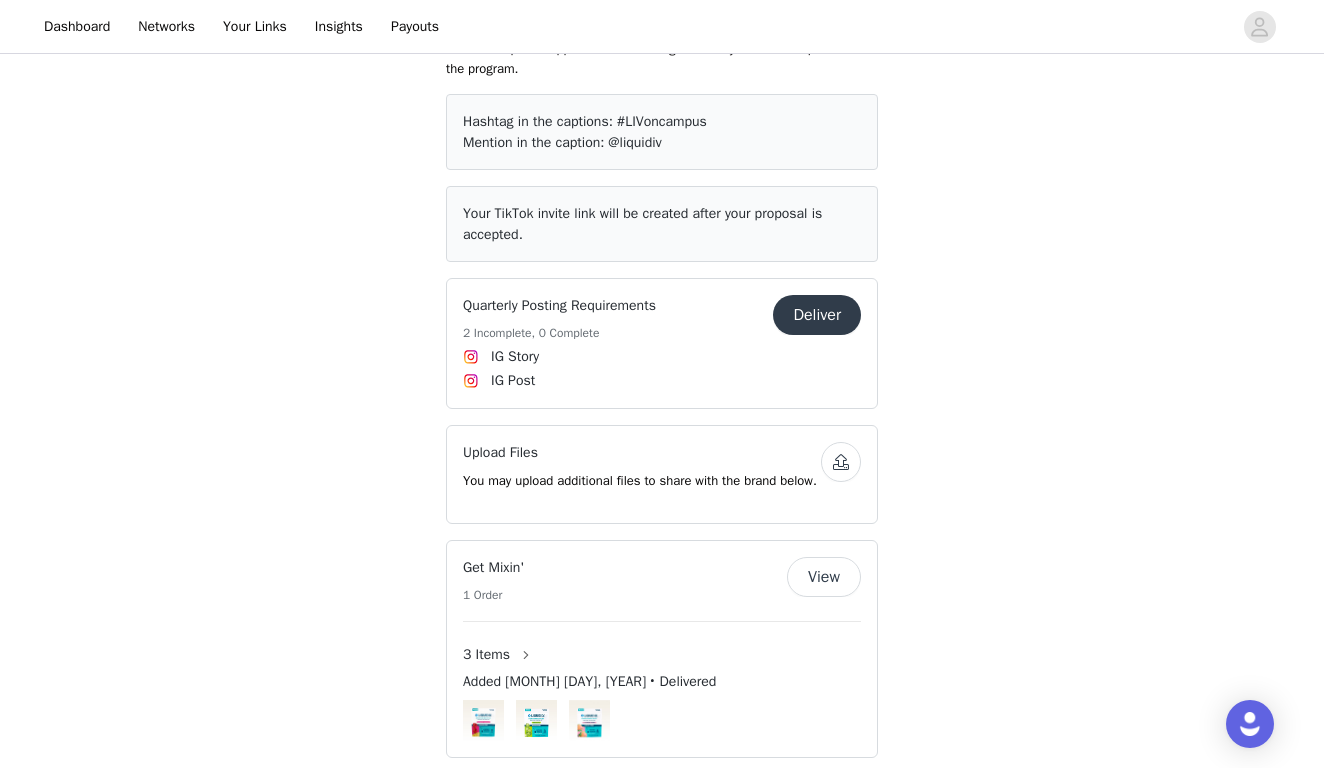 scroll, scrollTop: 768, scrollLeft: 0, axis: vertical 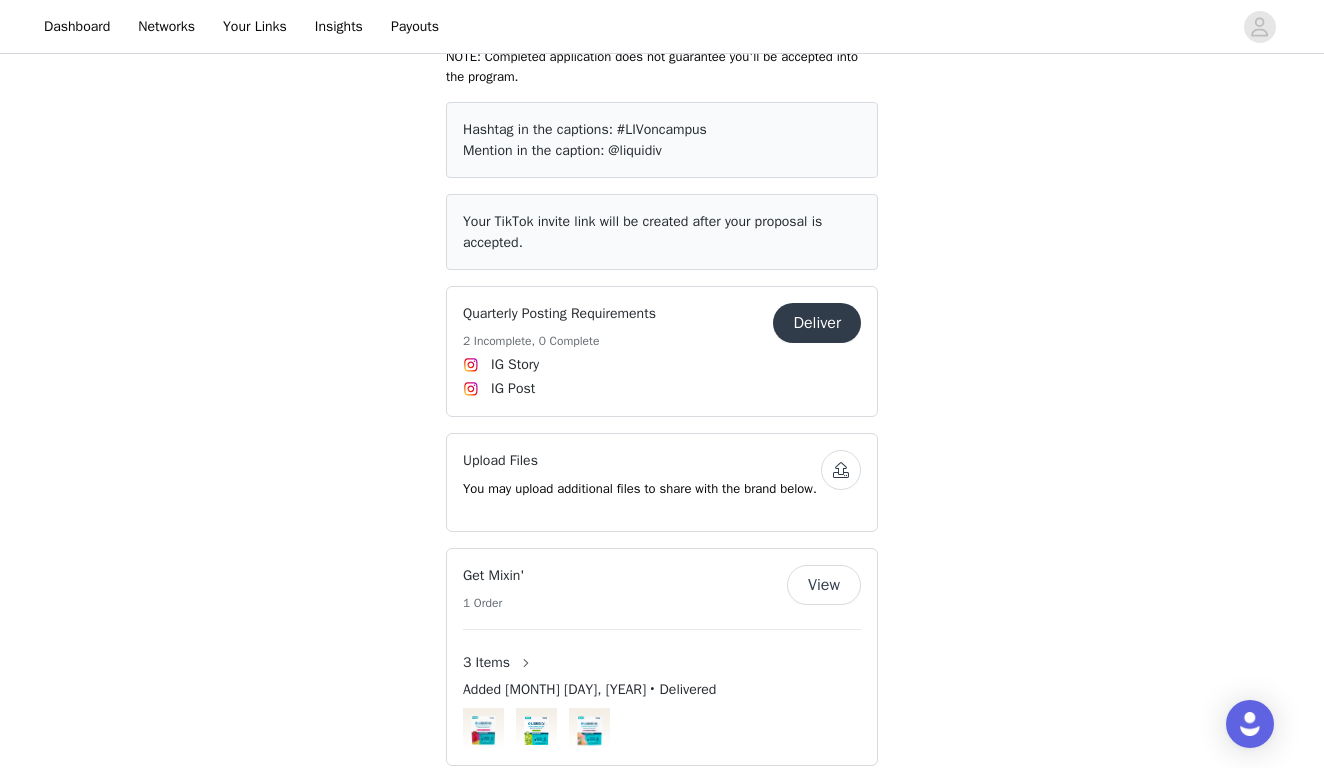 click on "Deliver" at bounding box center (817, 323) 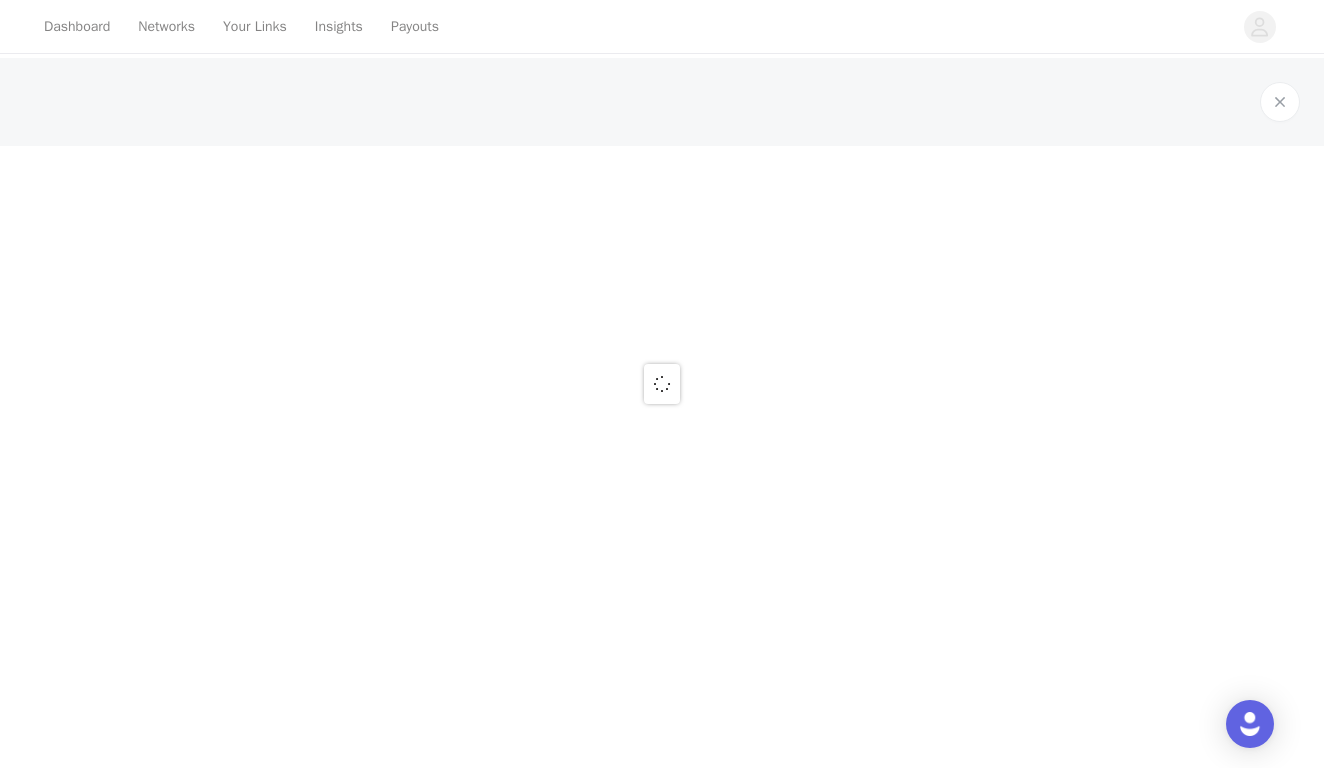 scroll, scrollTop: 0, scrollLeft: 0, axis: both 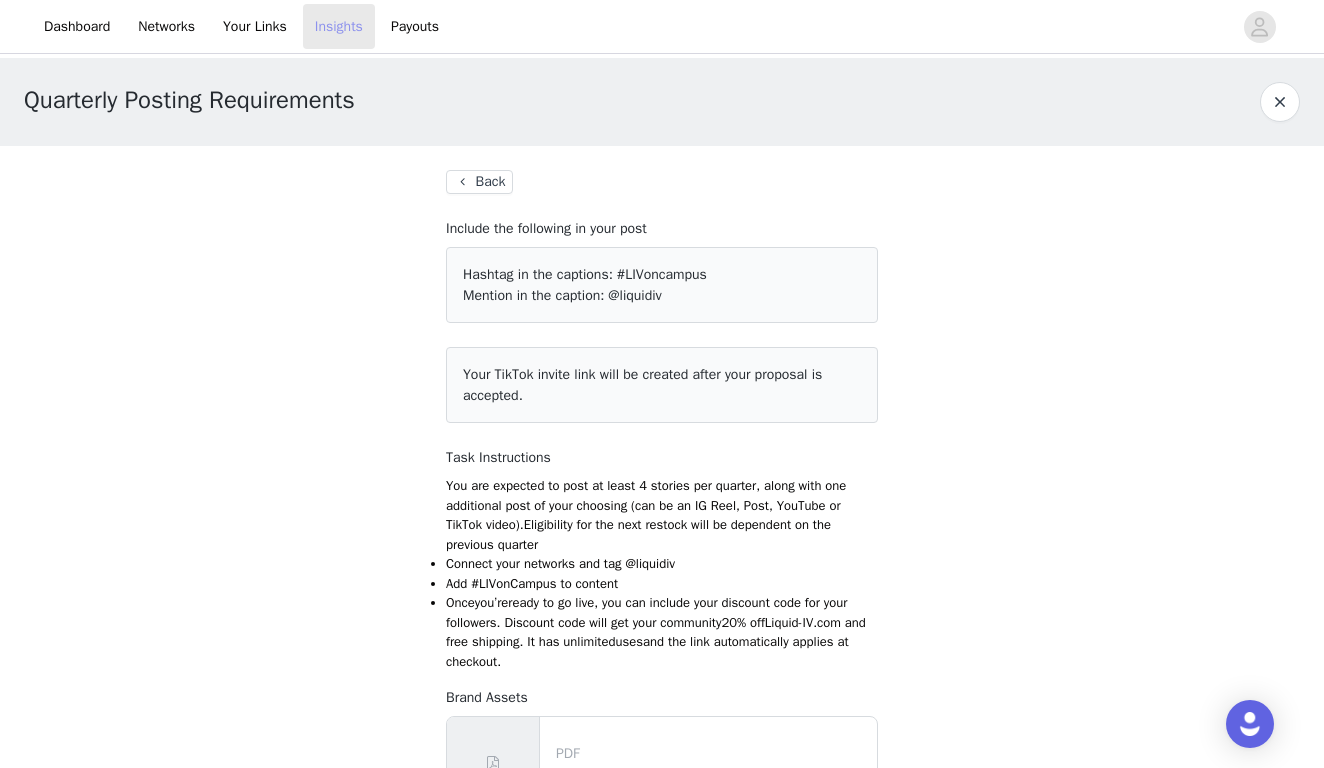 click on "Insights" at bounding box center (339, 26) 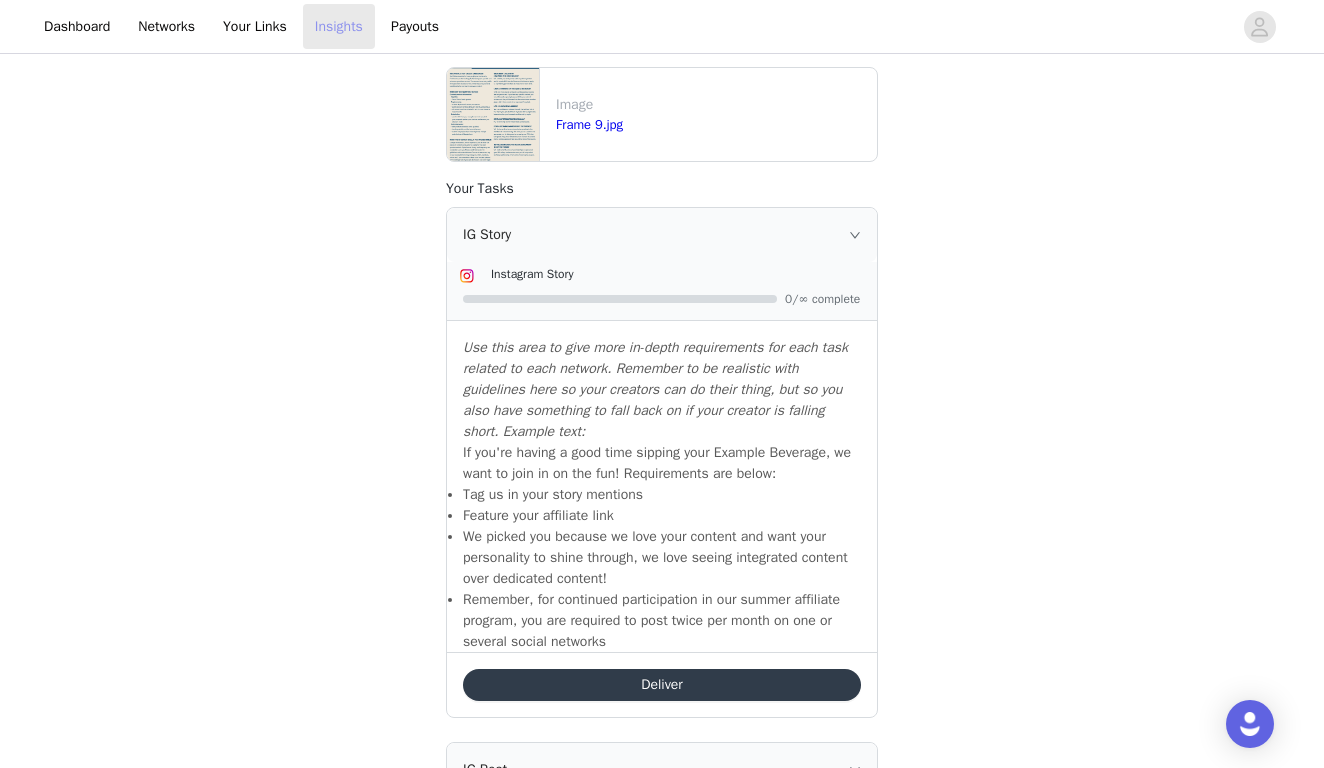 scroll, scrollTop: 751, scrollLeft: 0, axis: vertical 